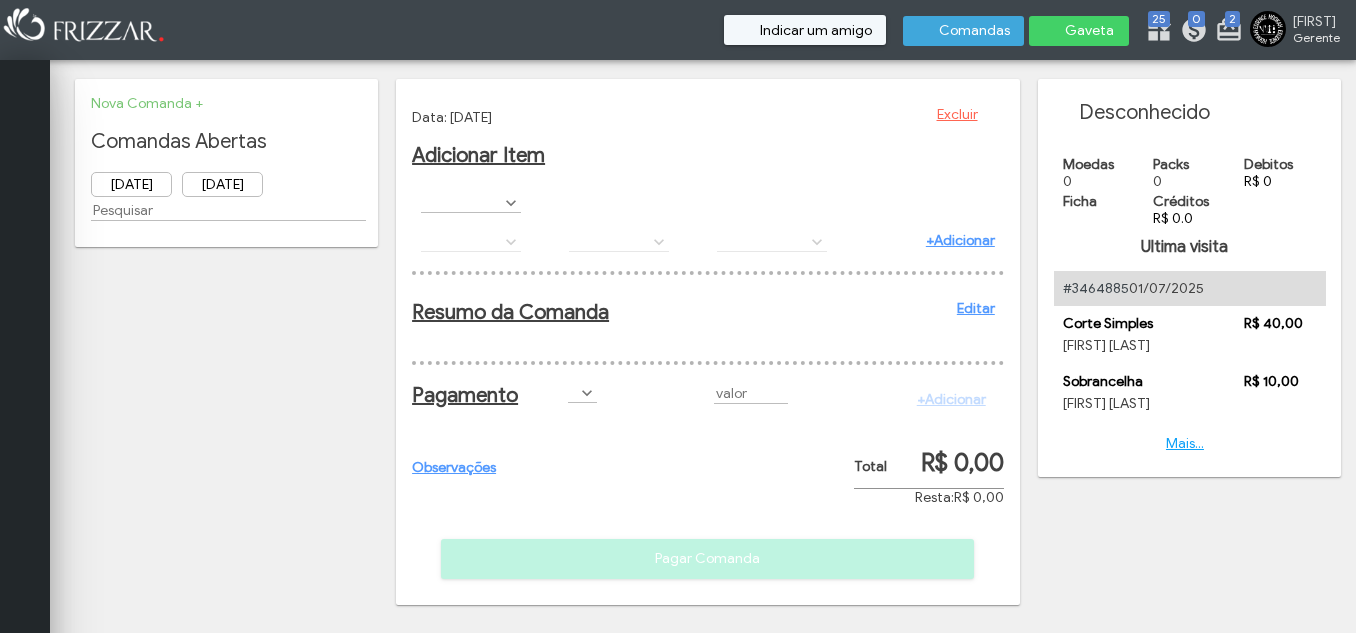 scroll, scrollTop: 0, scrollLeft: 0, axis: both 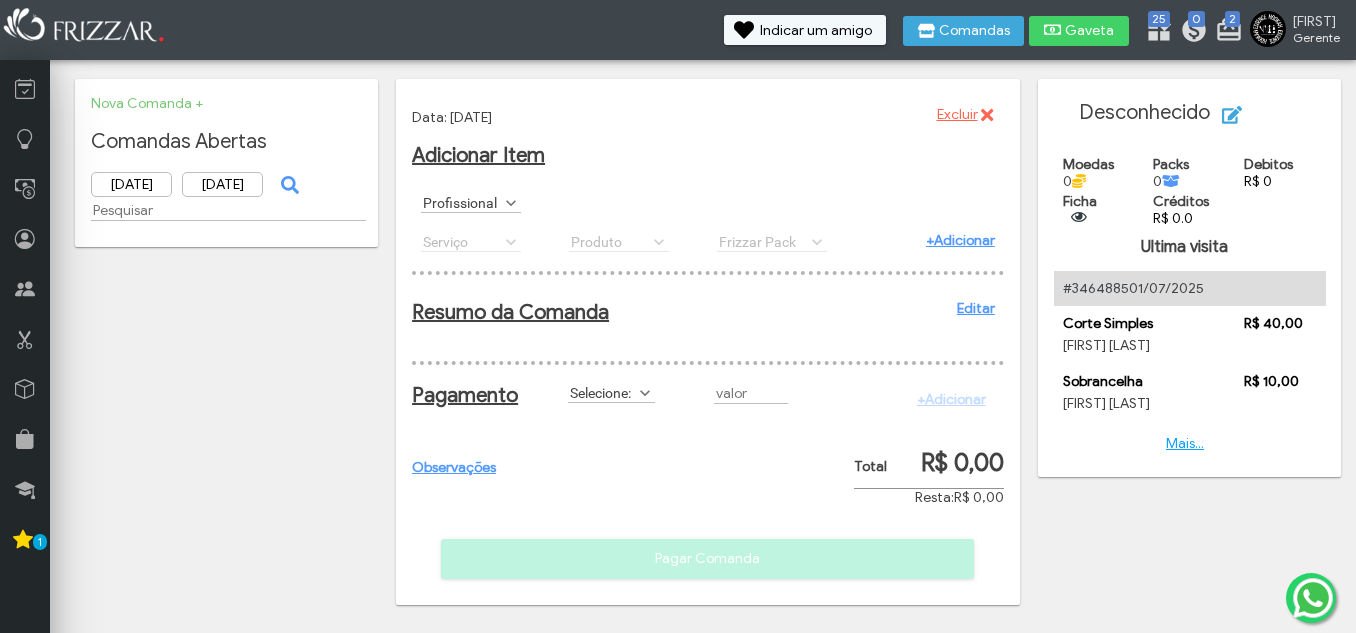 click on "Profissional" at bounding box center (462, 202) 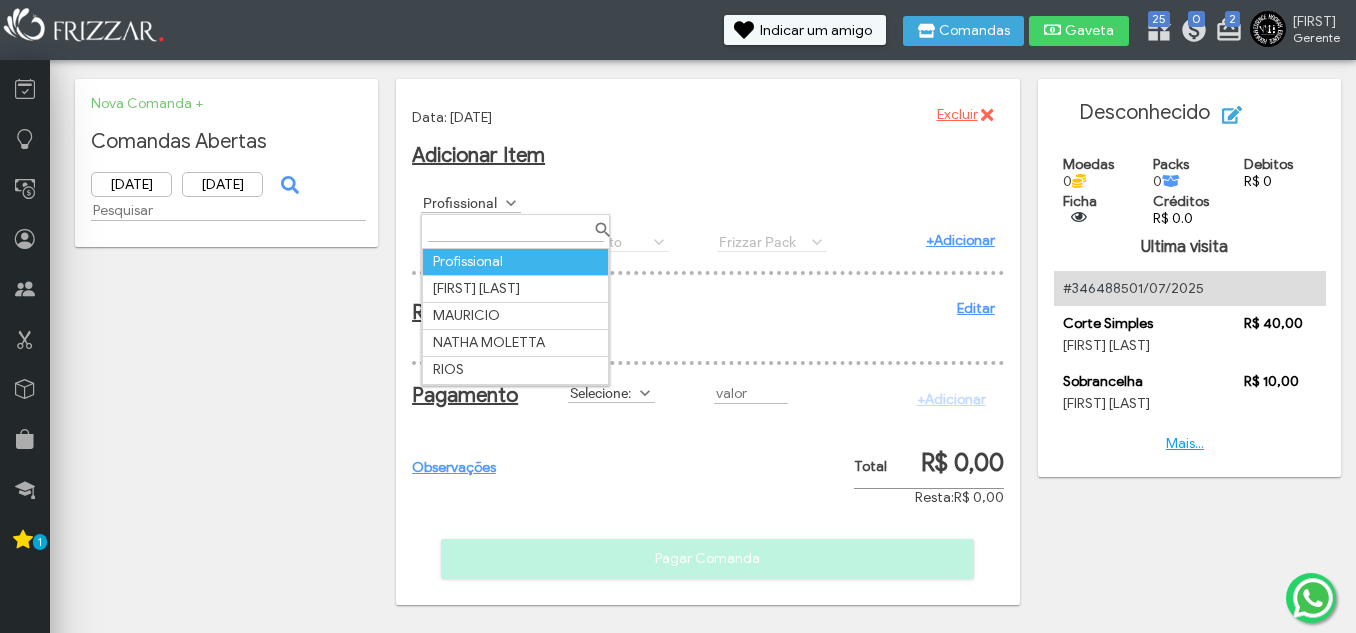 scroll, scrollTop: 11, scrollLeft: 89, axis: both 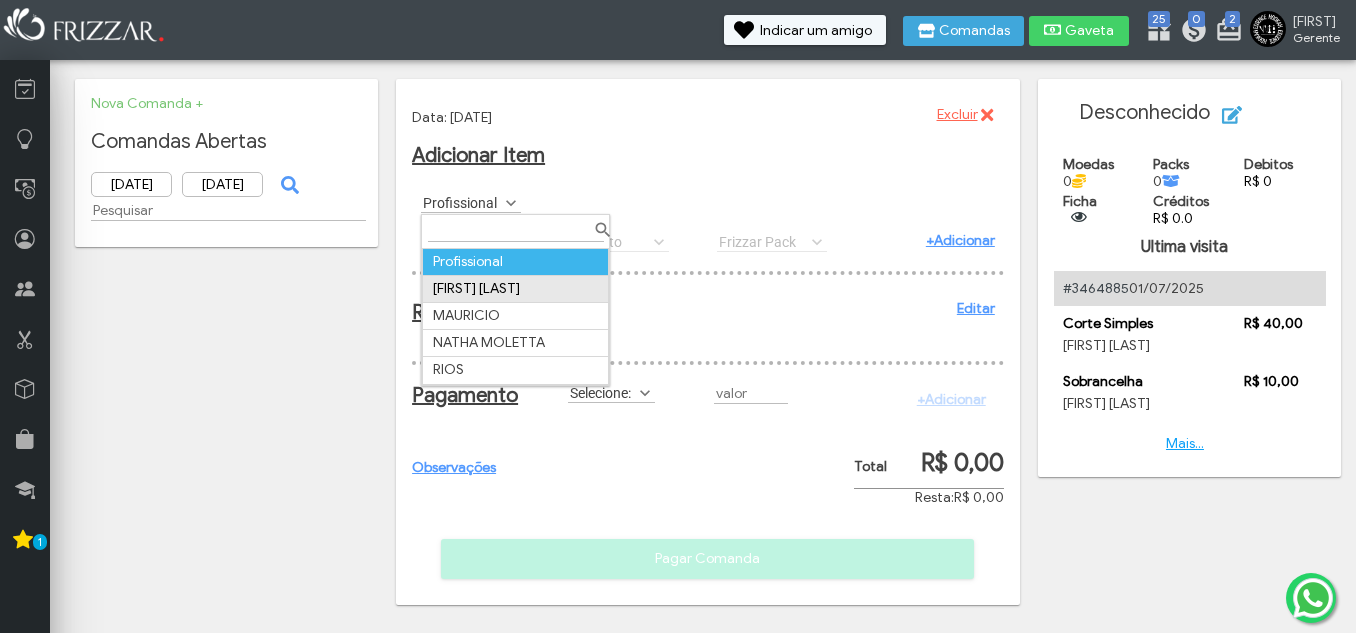 click on "[FIRST] [LAST]" at bounding box center [516, 288] 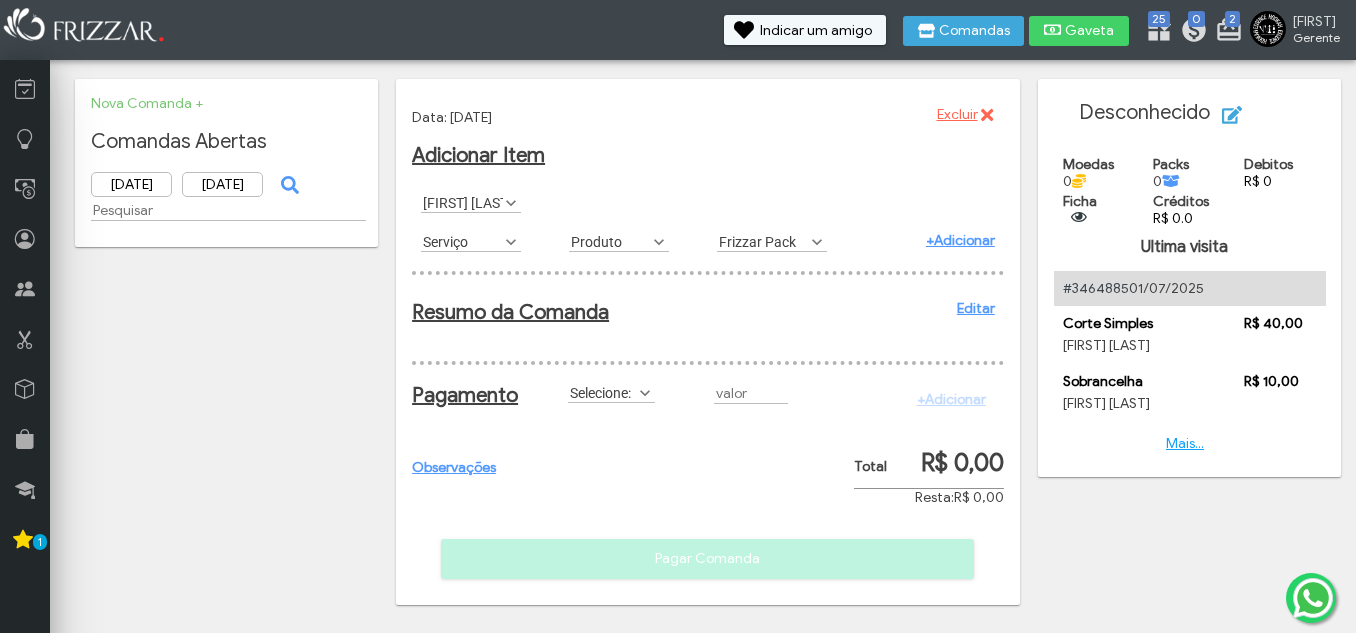 scroll, scrollTop: 11, scrollLeft: 89, axis: both 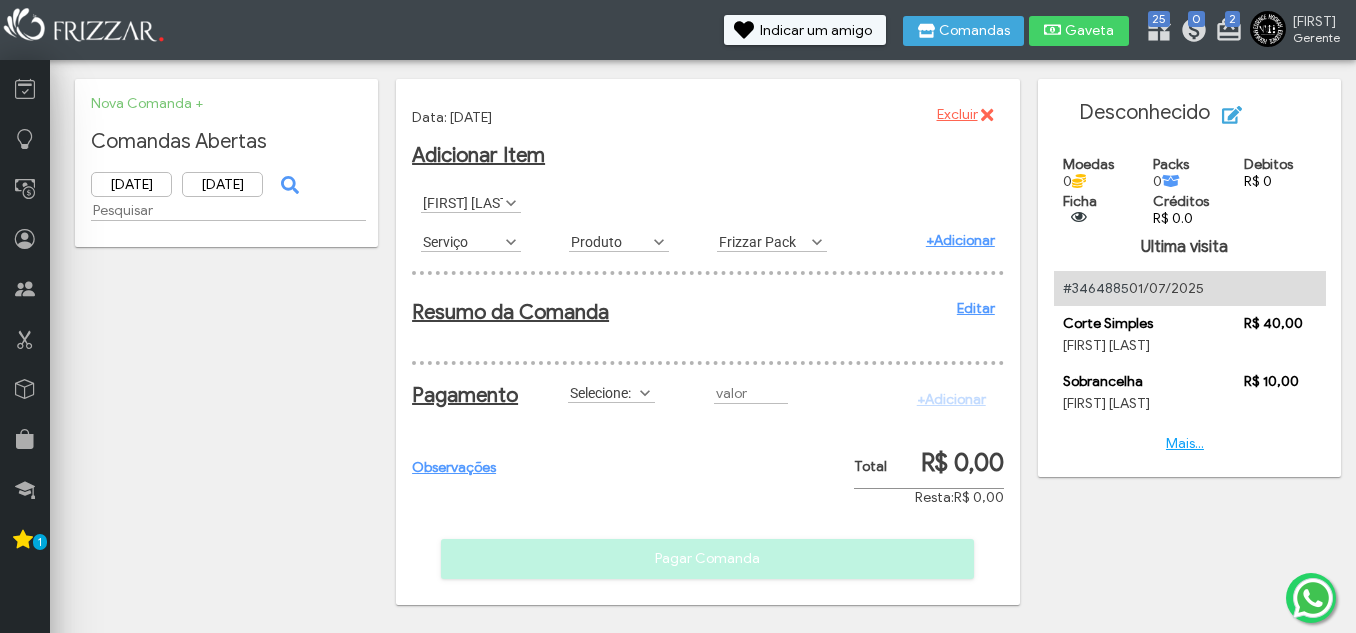 click on "Serviço AGUA C/G AGUA S/G Barba Completa Barba Desenhada  Cabelo e Barba Corte Maquina Corte Militar  Corte Navalhado Corte Simples ENERGETICO MONSTER  LONG  Luzes  Pintura  Plano Cabelo e Barba  Plano Corte Navalhado Plano Corte Simples Platinado  REFRI 600ML REFRI LATA  Sobrancelha  Serviço" at bounding box center [471, 242] 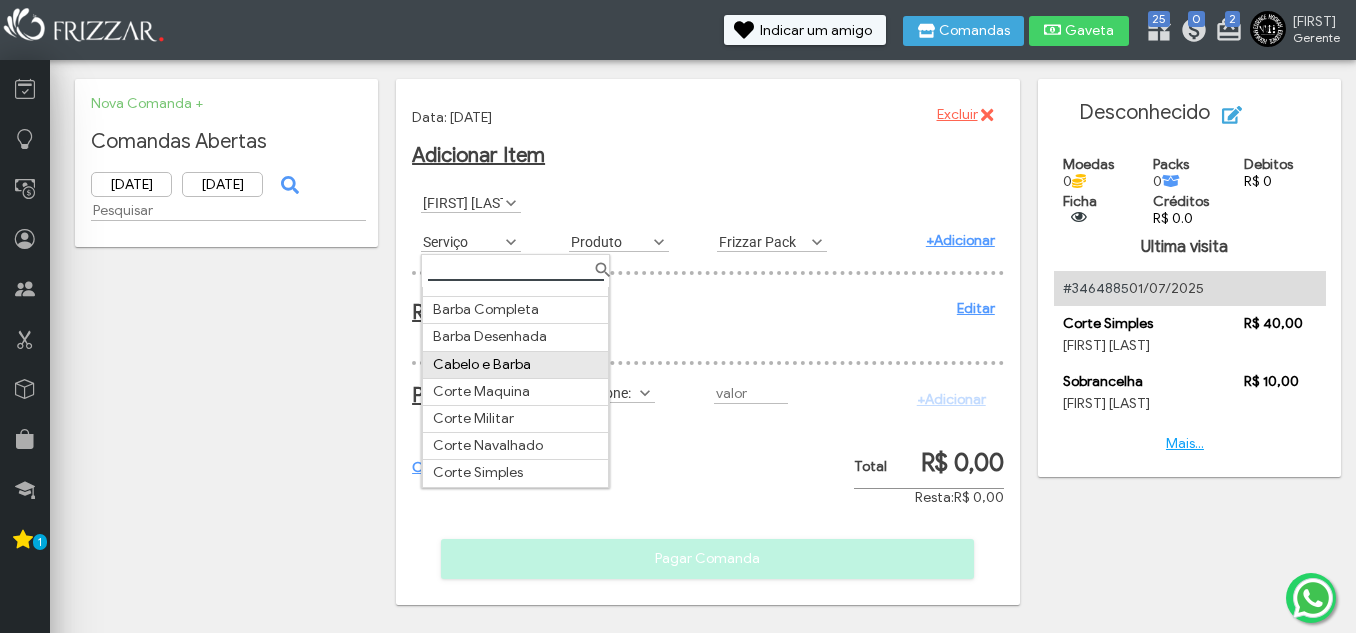 scroll, scrollTop: 100, scrollLeft: 0, axis: vertical 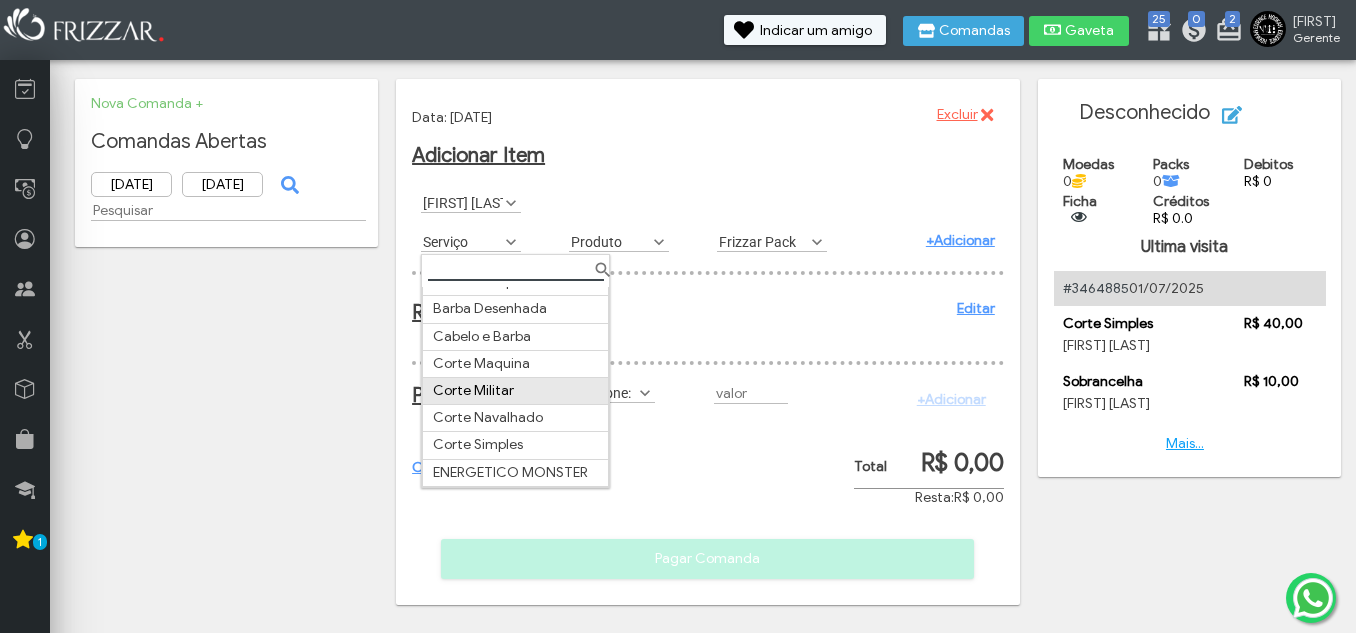 click on "Corte Militar" at bounding box center (516, 391) 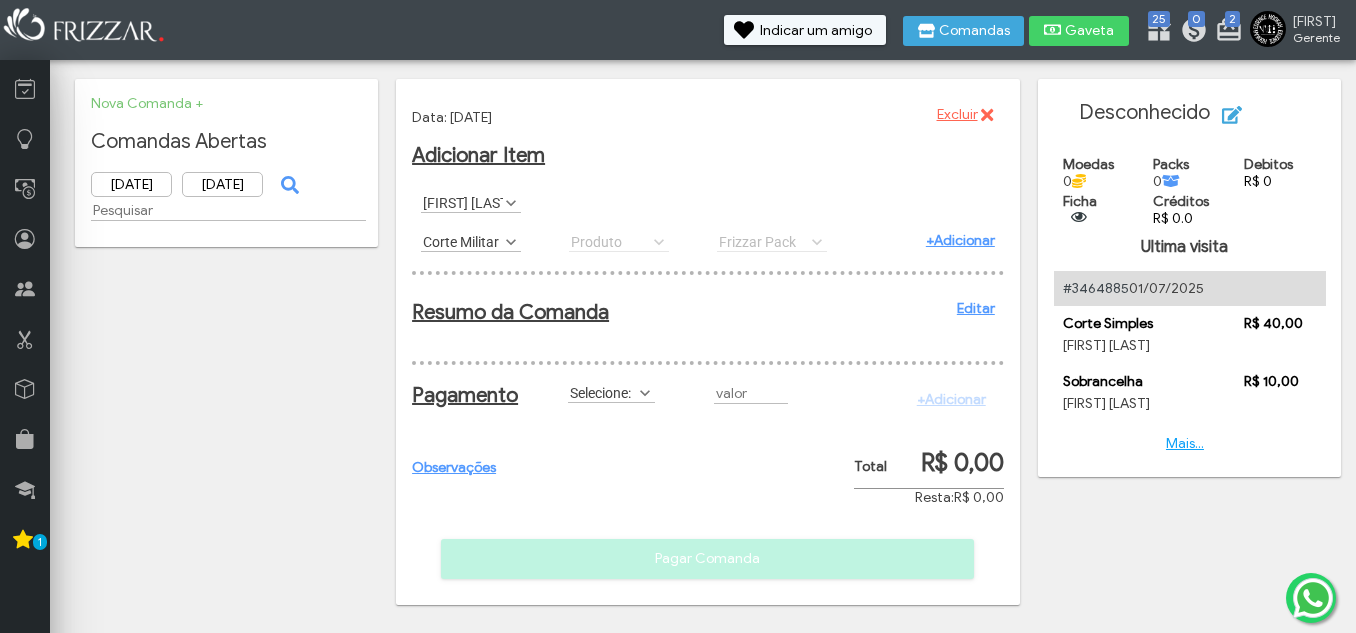 click on "+Adicionar" at bounding box center (960, 240) 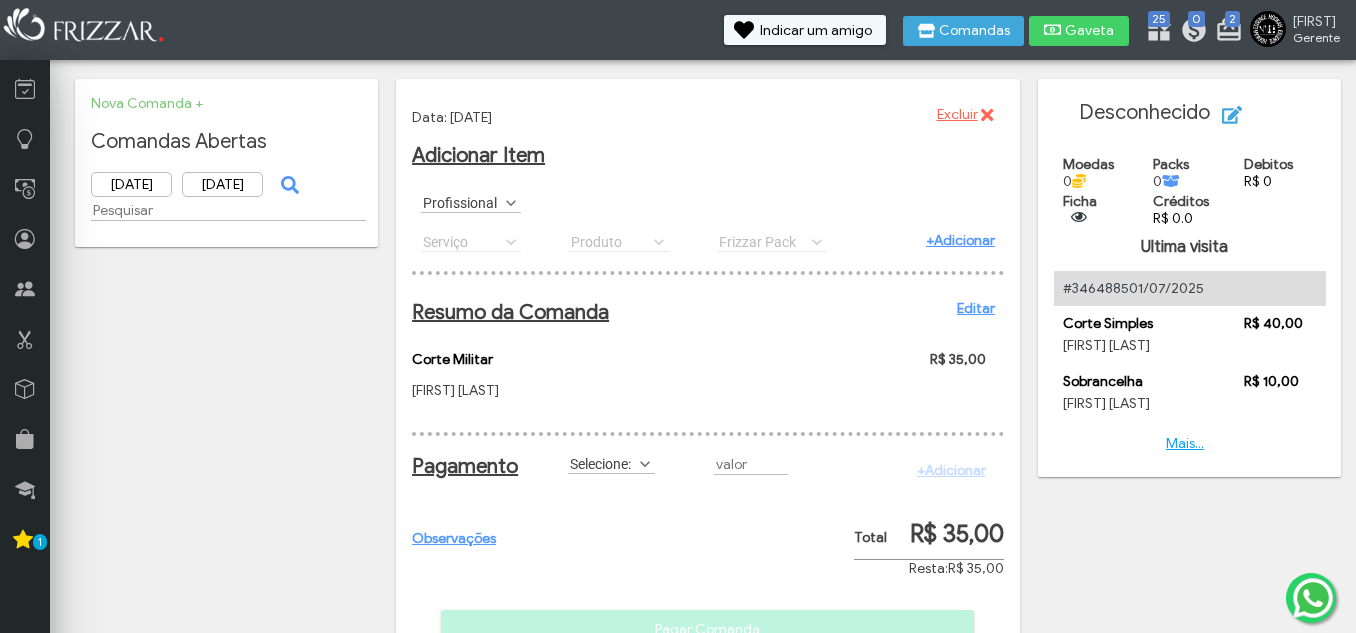 click on "Profissional" at bounding box center (462, 202) 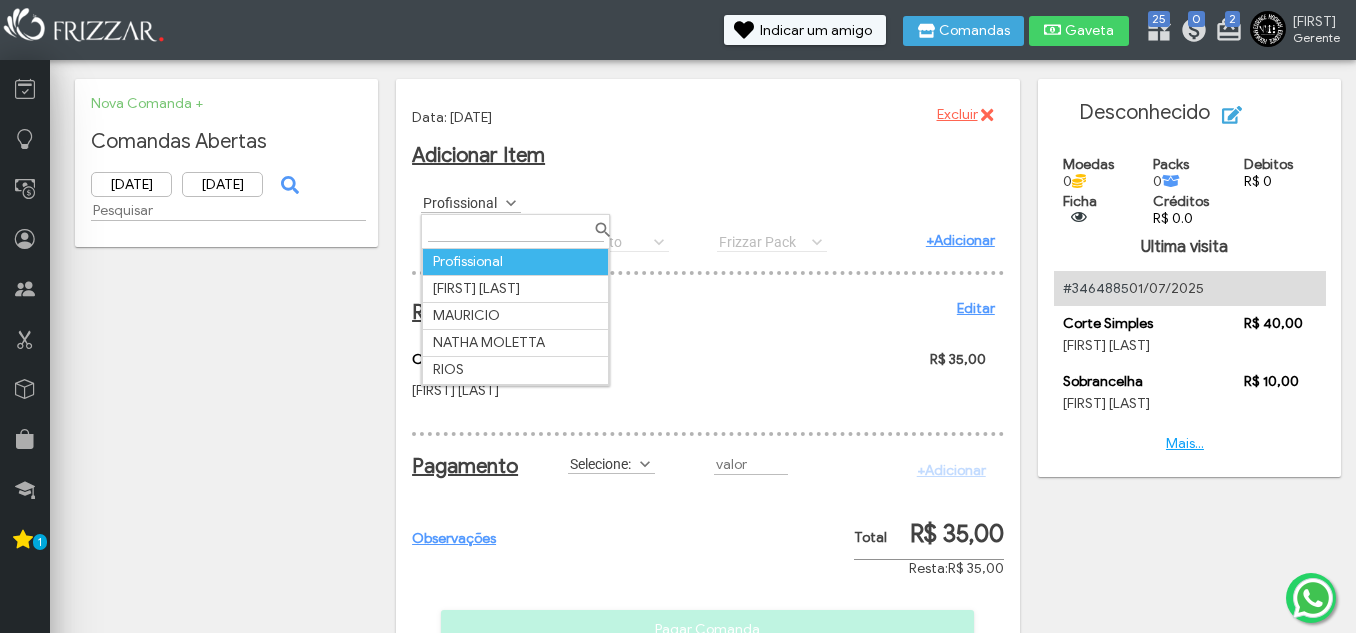 scroll, scrollTop: 11, scrollLeft: 89, axis: both 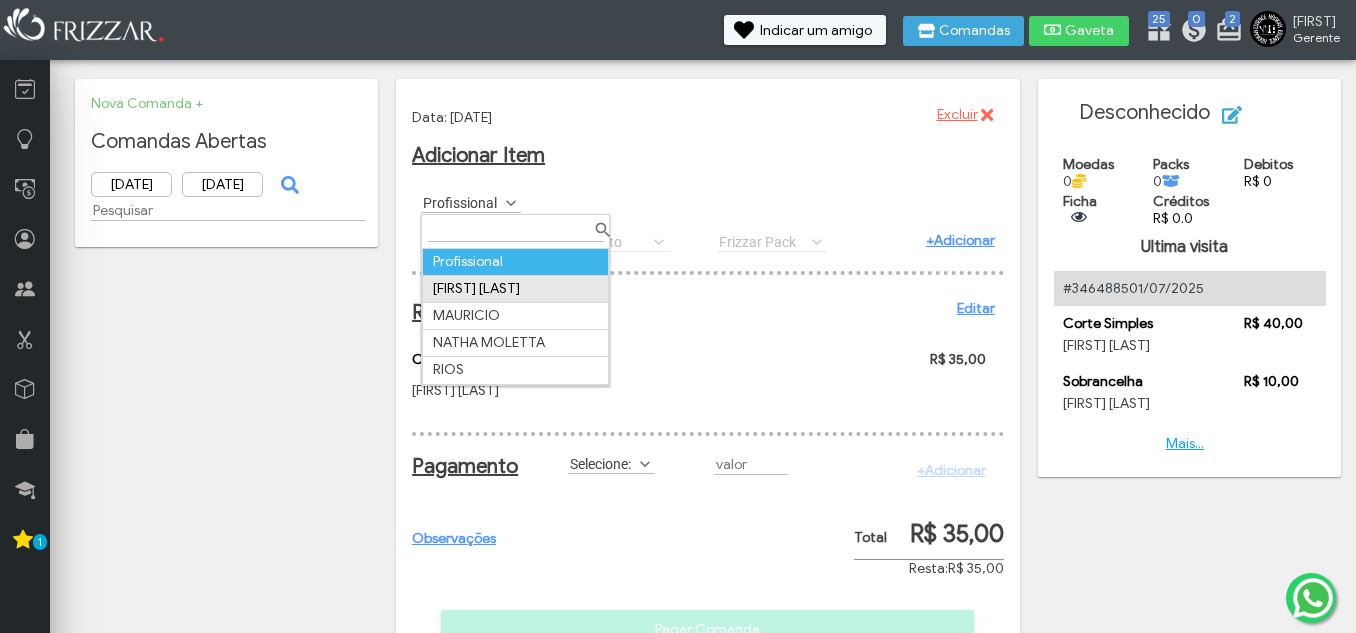 click on "BRUNO RIET" at bounding box center (516, 288) 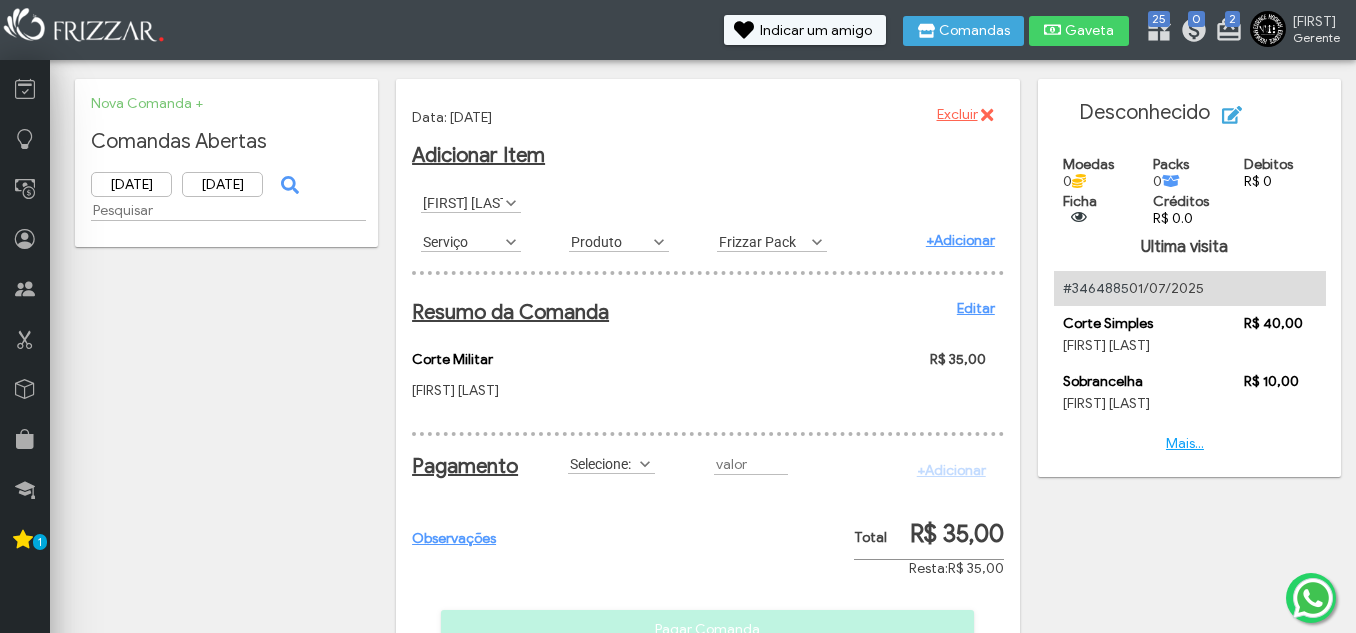 scroll, scrollTop: 11, scrollLeft: 89, axis: both 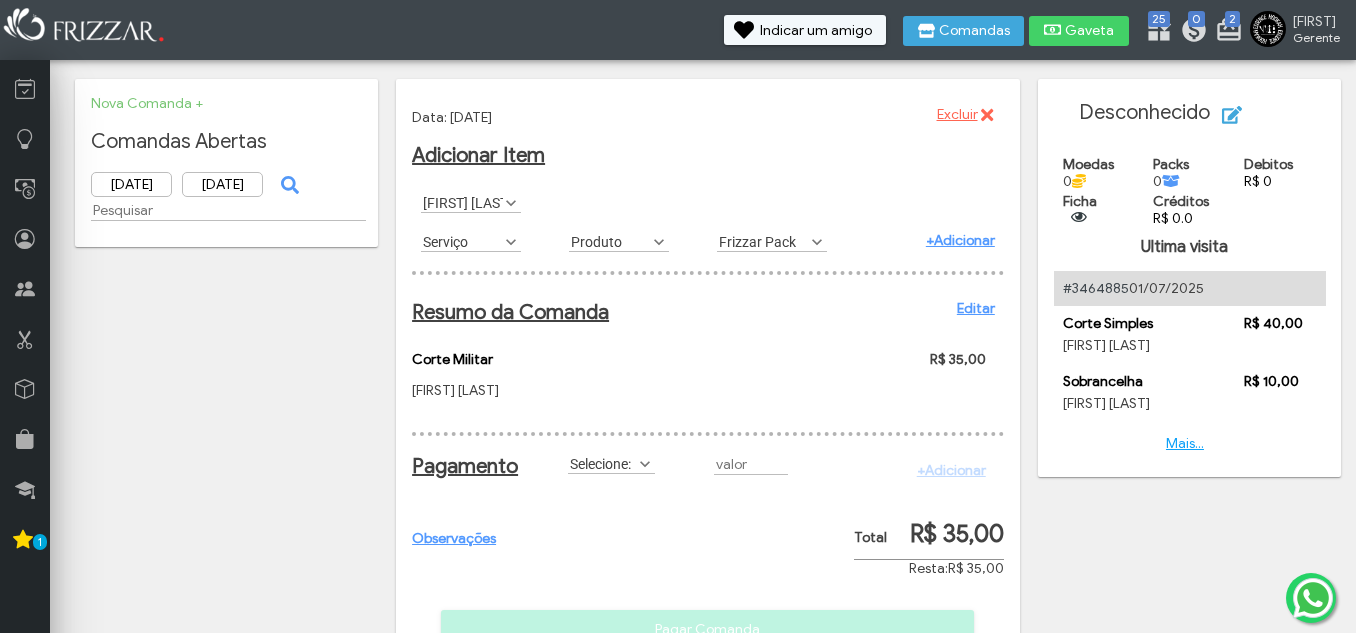 click on "Serviço" at bounding box center (462, 241) 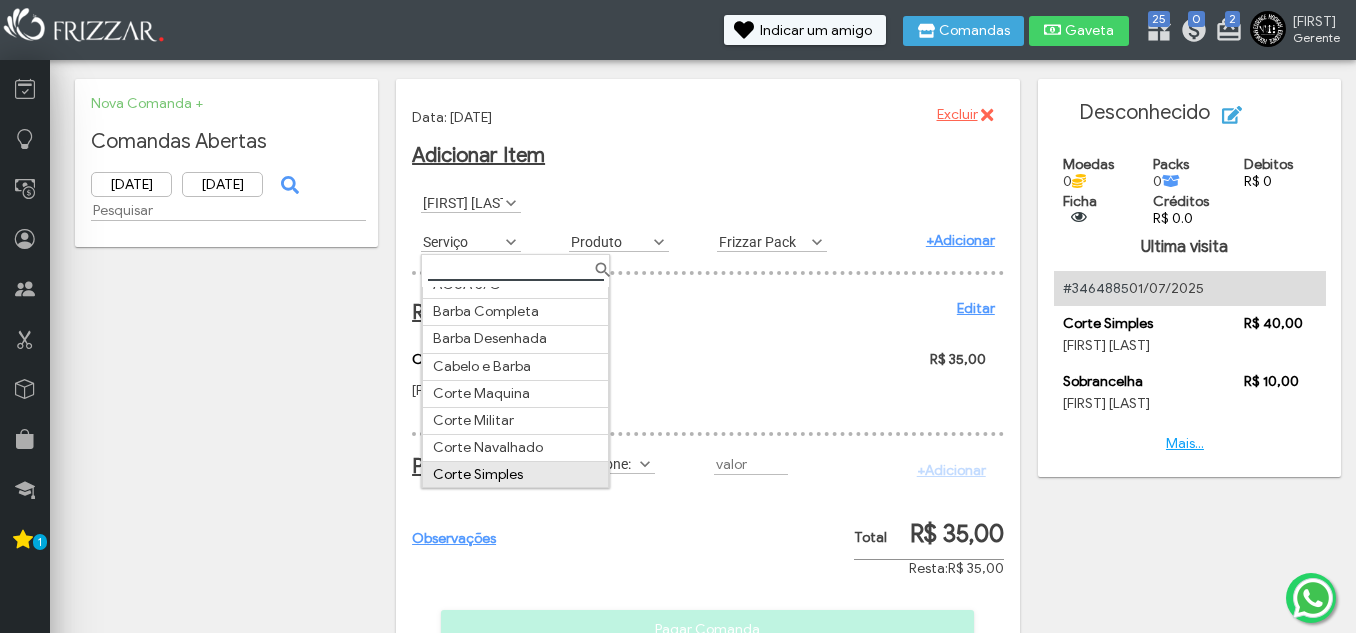 scroll, scrollTop: 100, scrollLeft: 0, axis: vertical 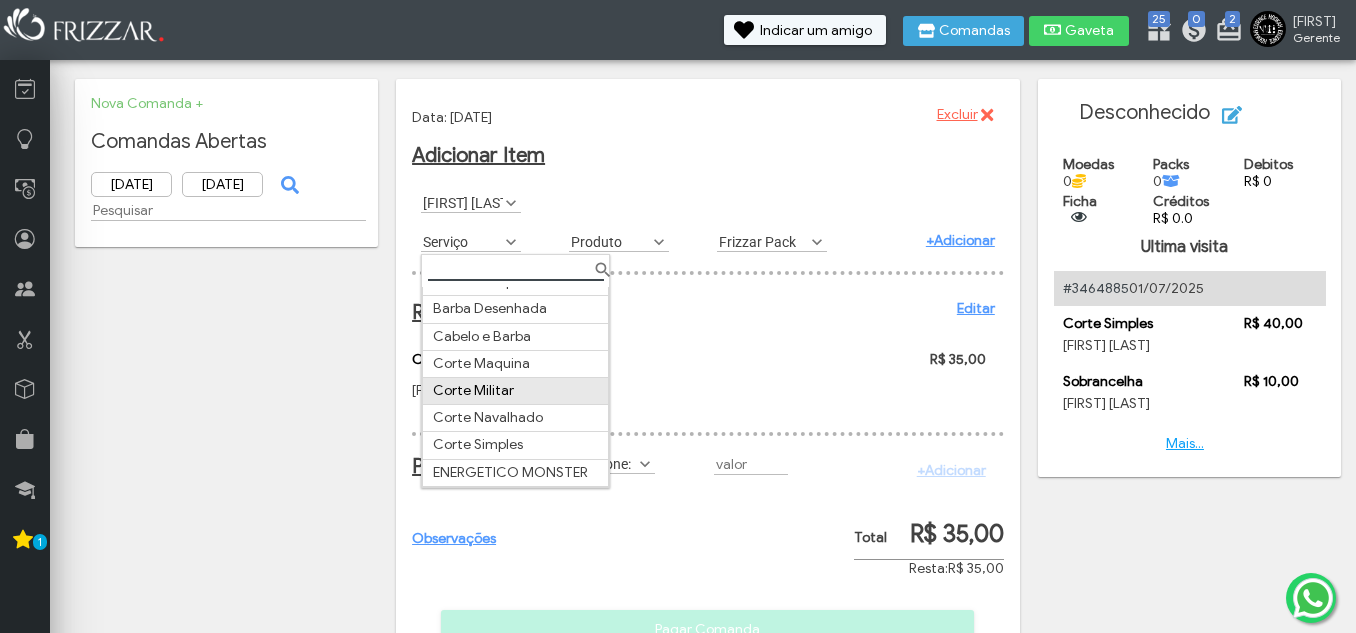 click on "Corte Militar" at bounding box center (516, 391) 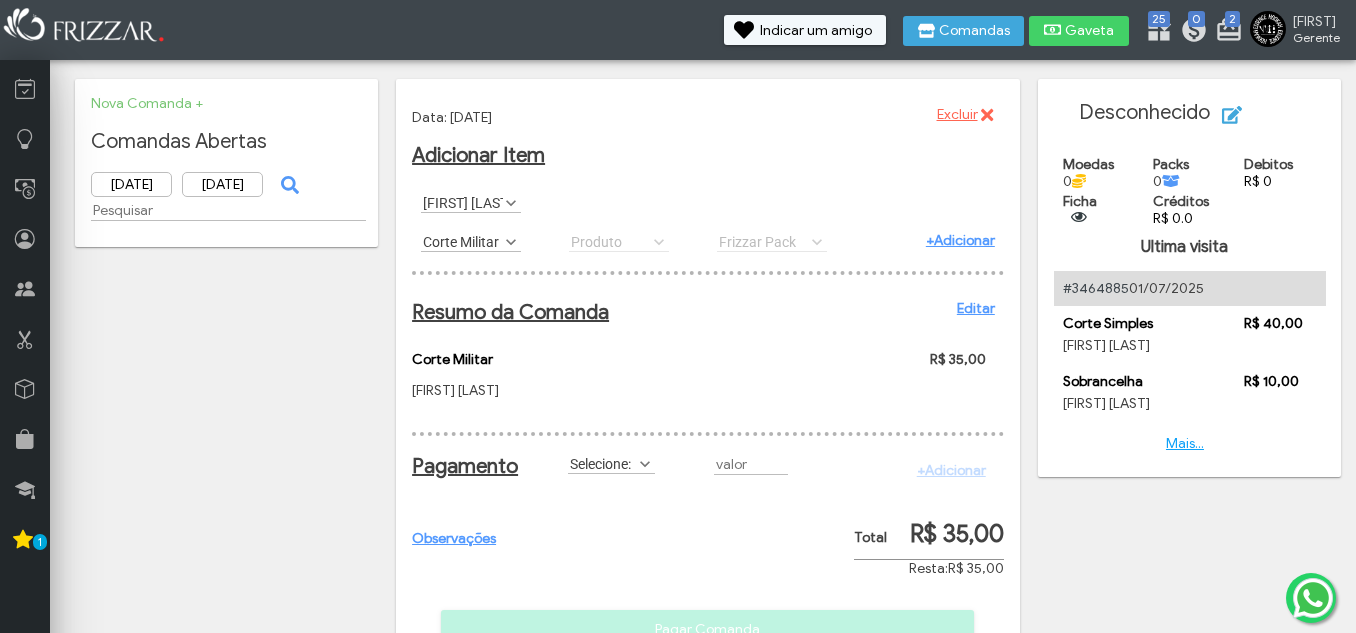 click on "+Adicionar" at bounding box center (960, 240) 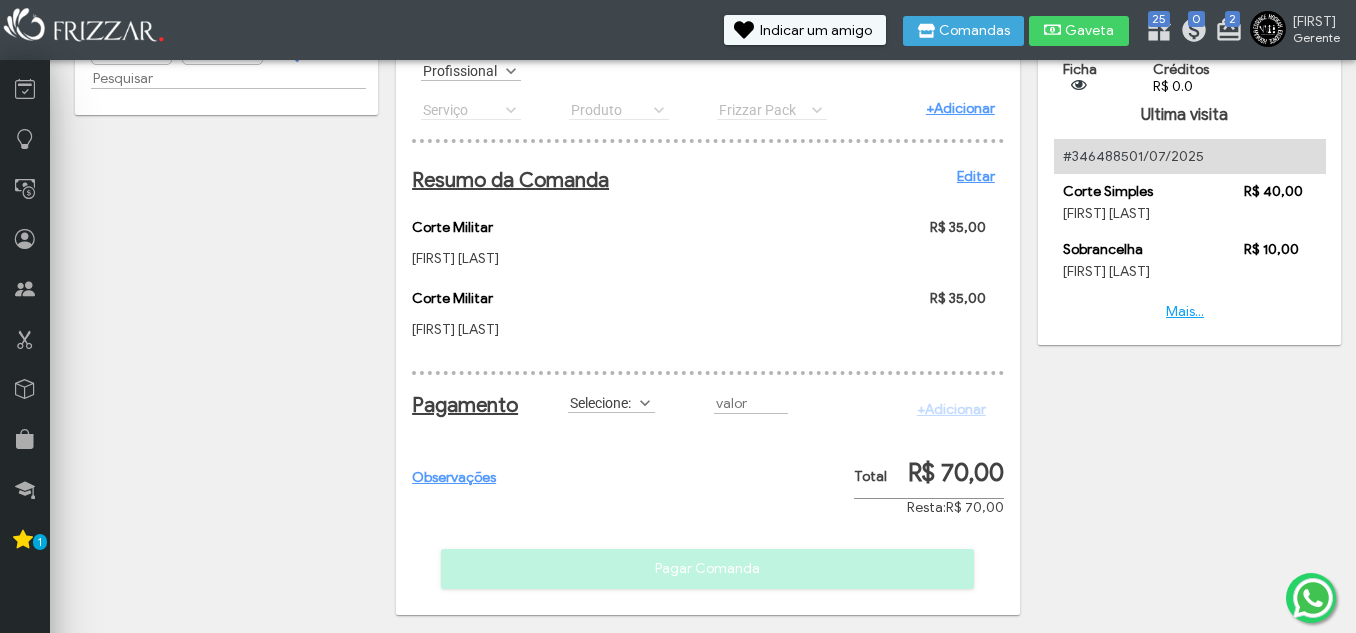 scroll, scrollTop: 156, scrollLeft: 0, axis: vertical 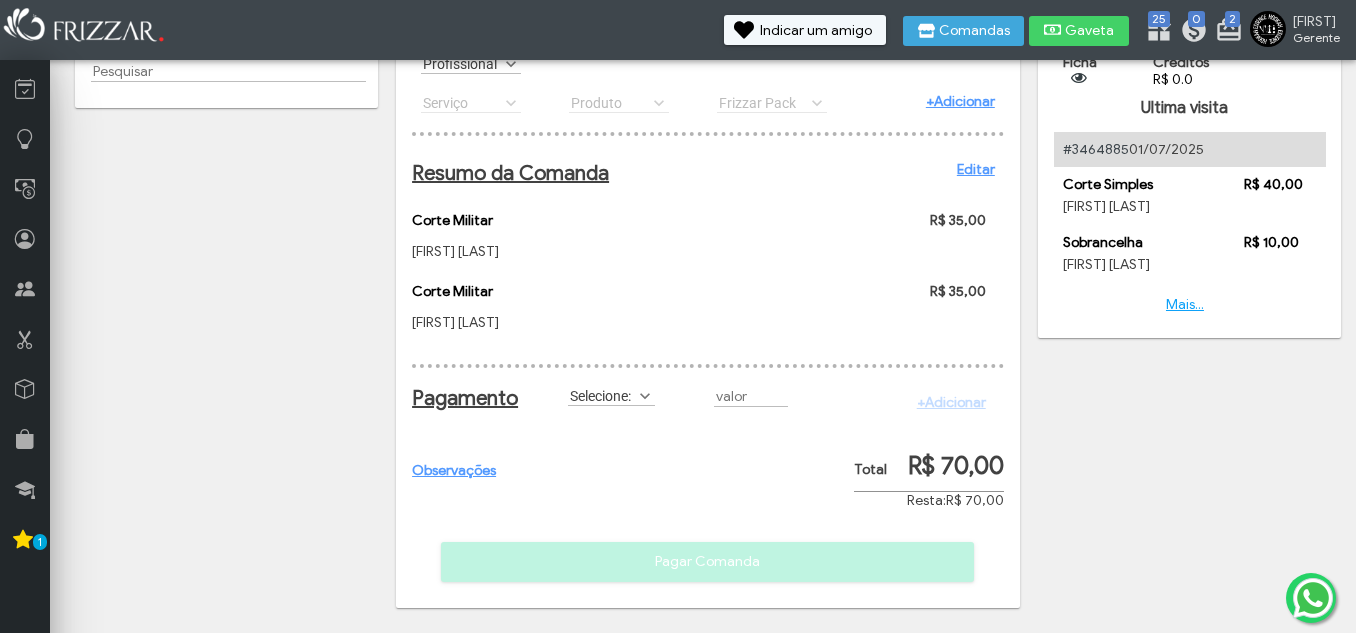 click on "Selecione:" at bounding box center [602, 395] 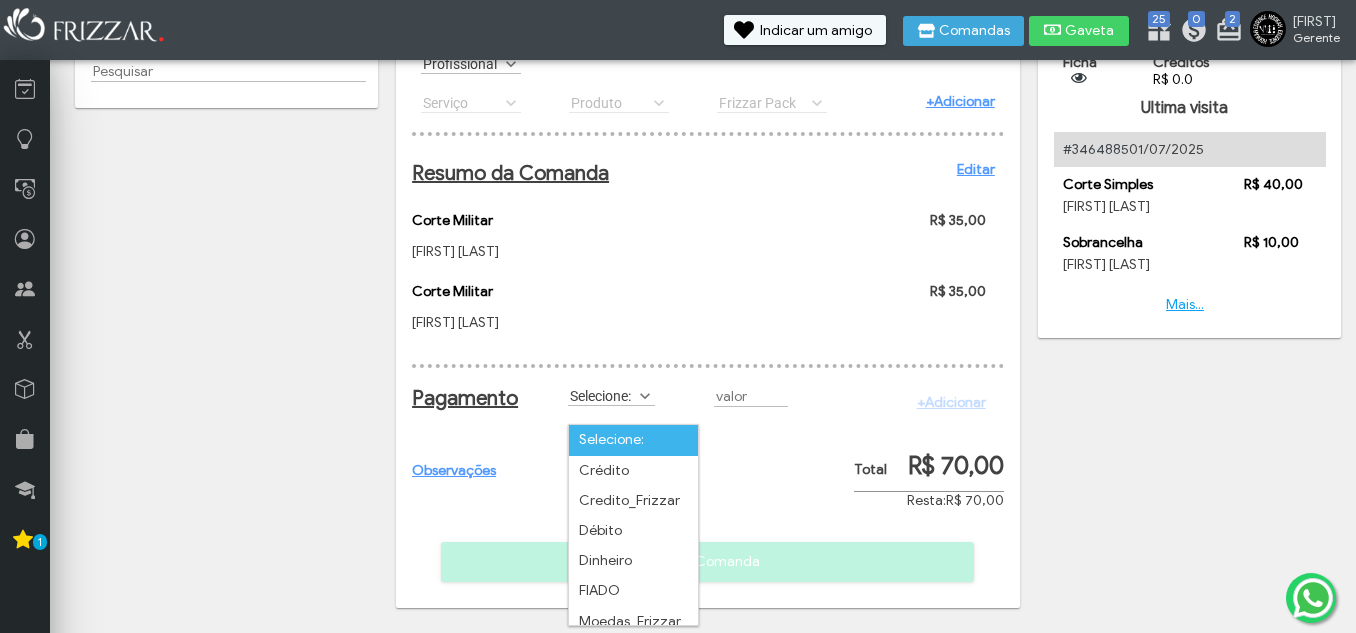 scroll, scrollTop: 11, scrollLeft: 89, axis: both 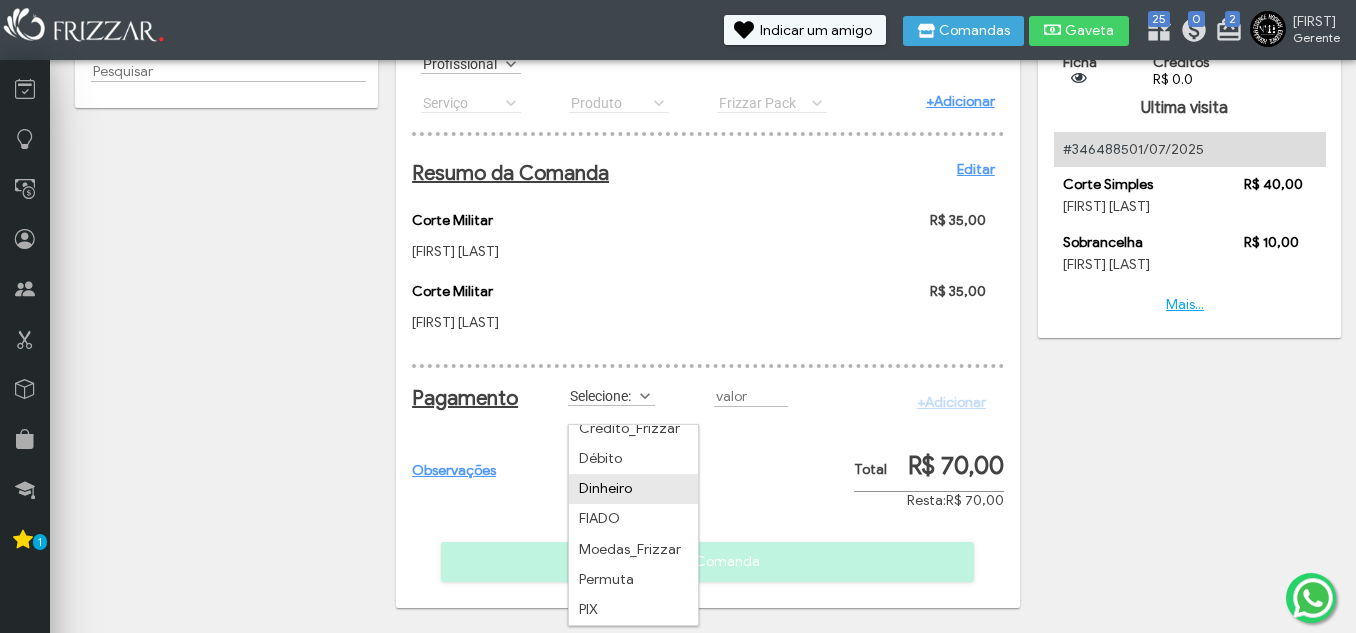 click on "Dinheiro" at bounding box center (633, 489) 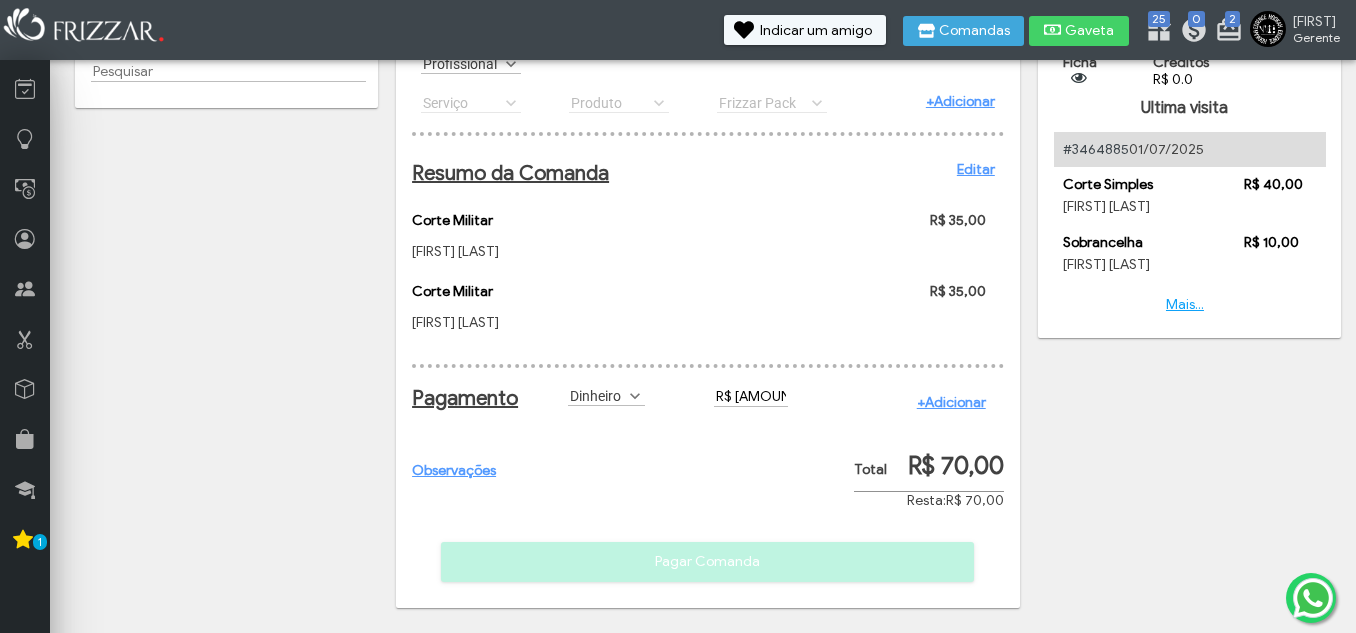 click on "+Adicionar" at bounding box center [951, 402] 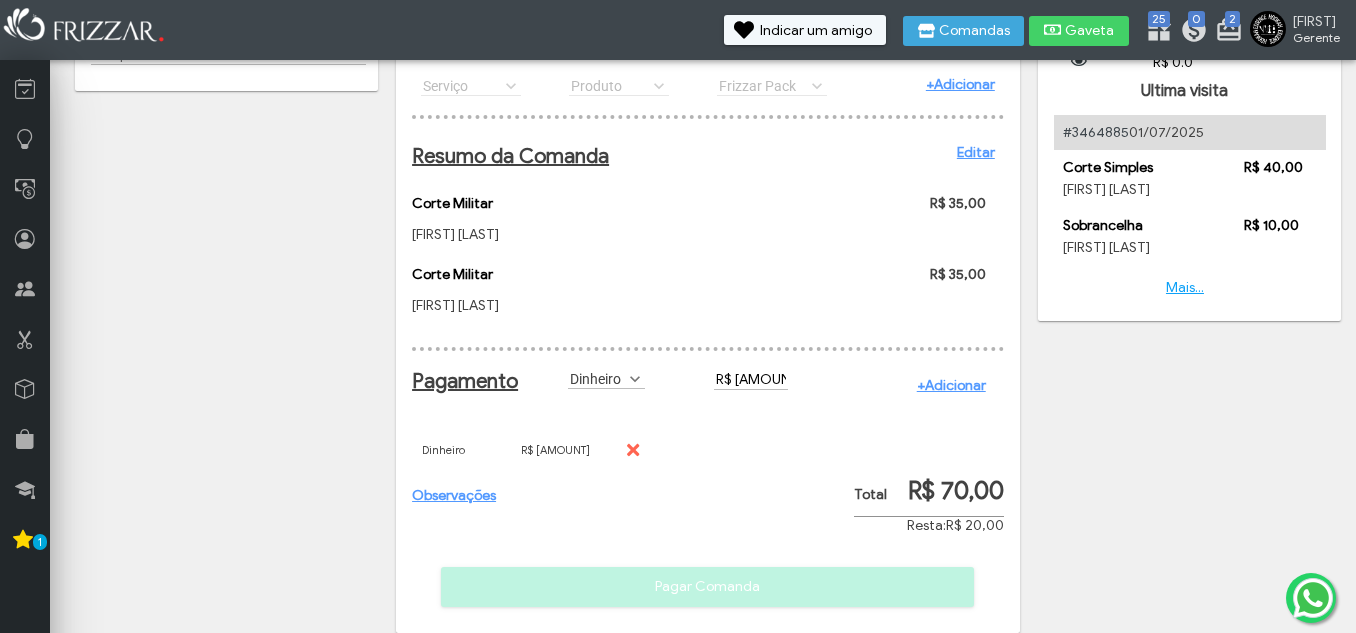 click on "Dinheiro" at bounding box center (597, 378) 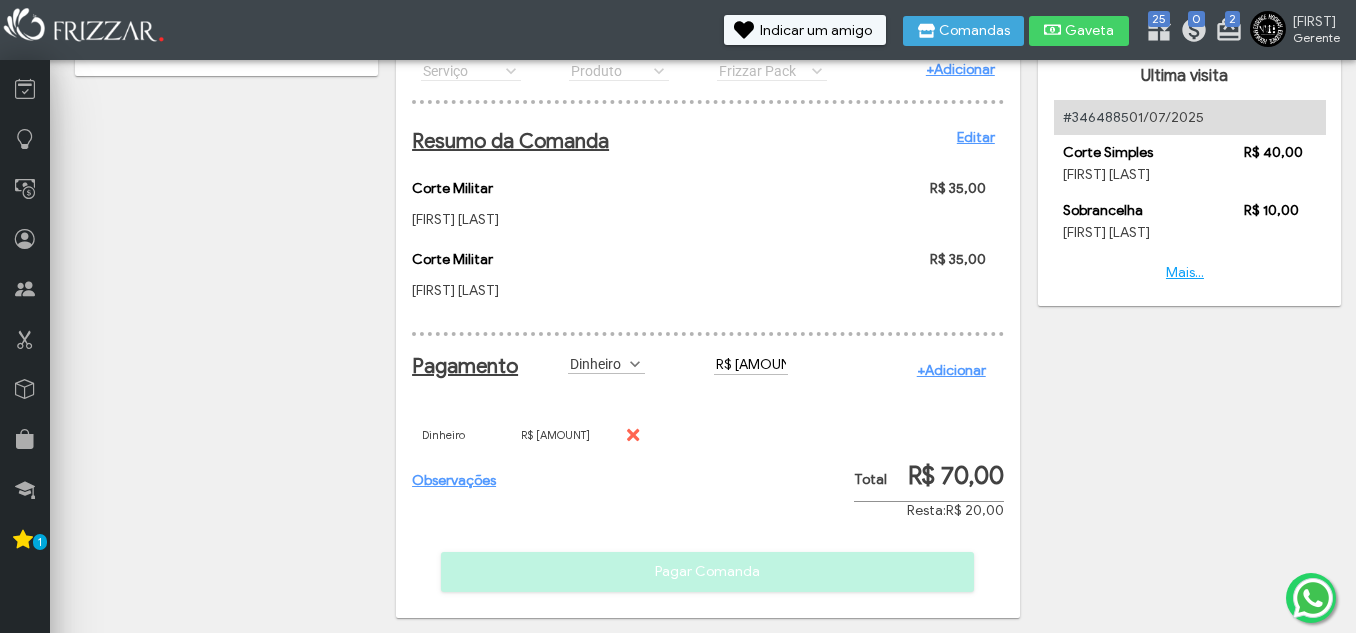 scroll, scrollTop: 198, scrollLeft: 0, axis: vertical 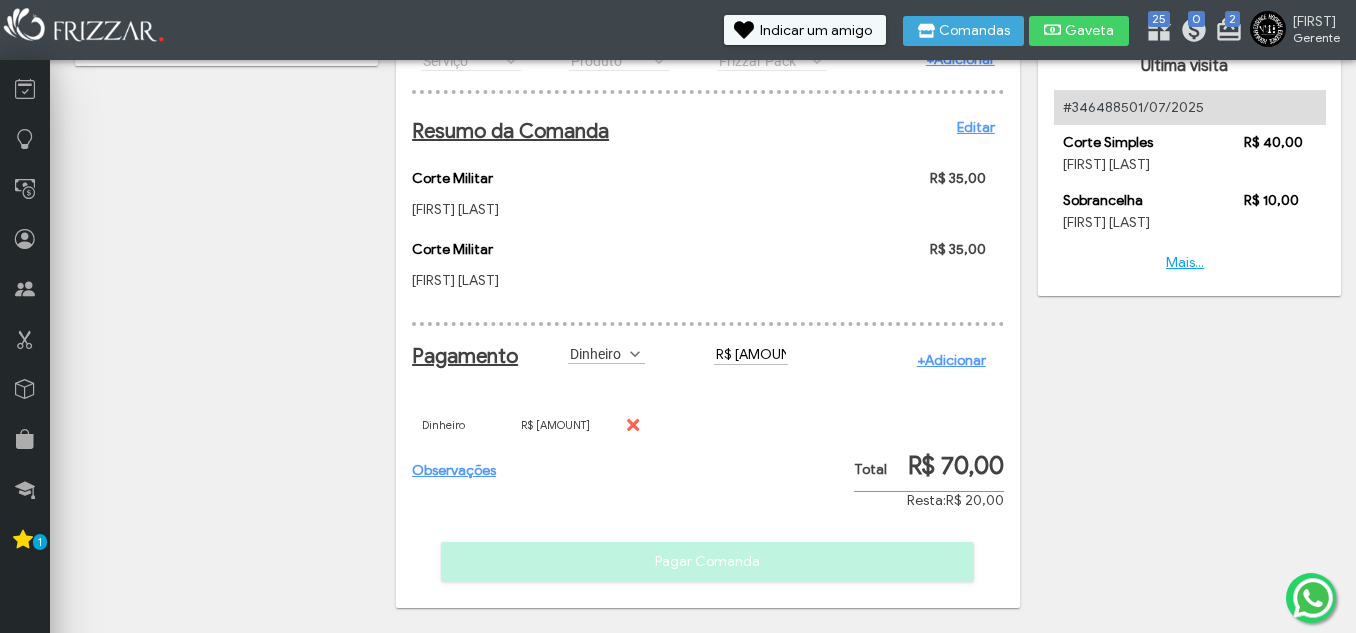 click on "Dinheiro" at bounding box center [597, 353] 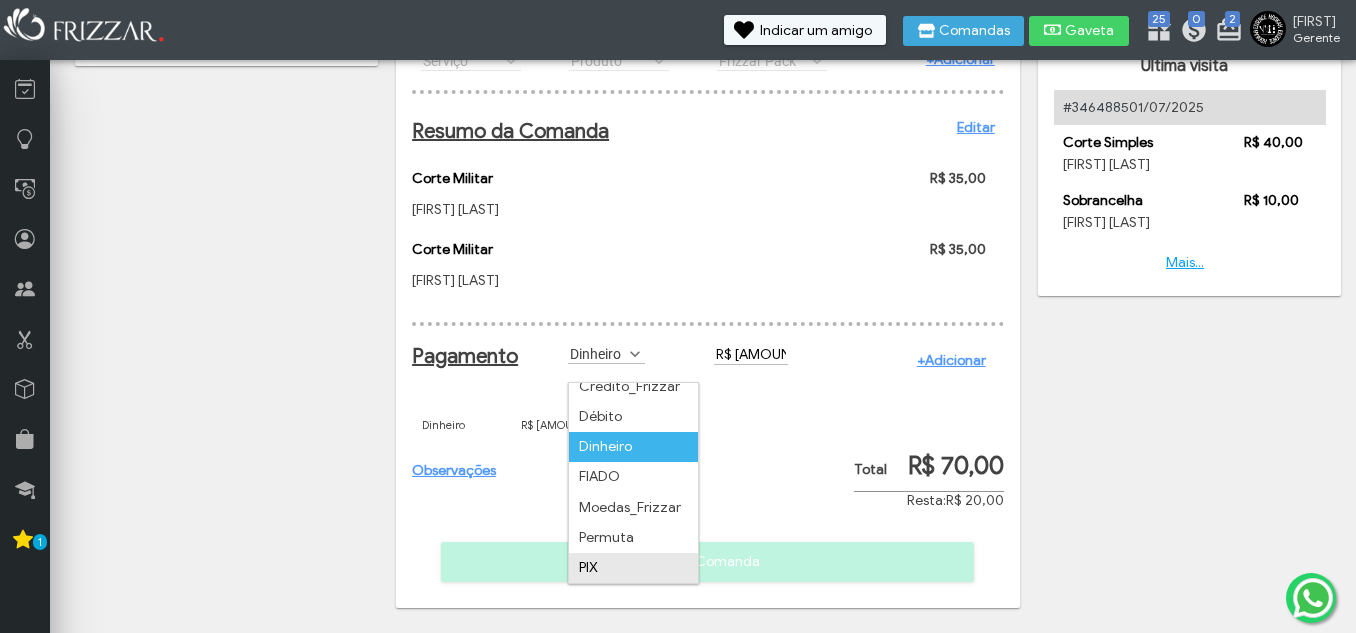 click on "PIX" at bounding box center [633, 568] 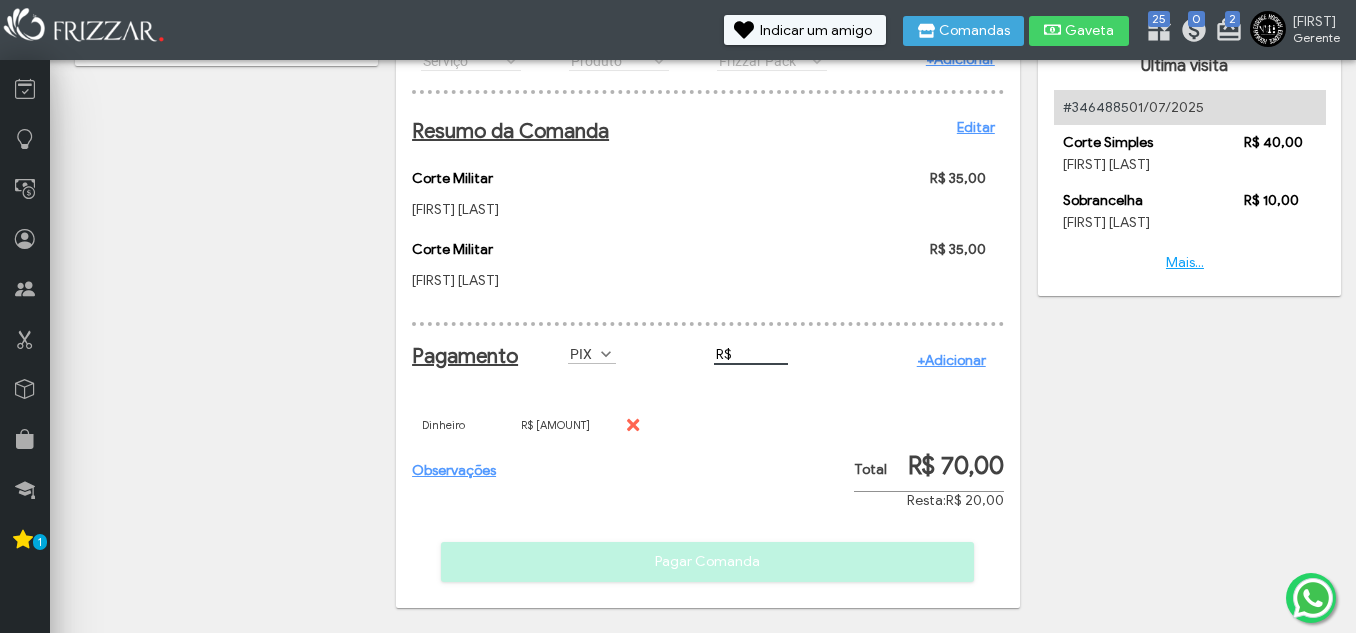click on "R$" at bounding box center [751, 354] 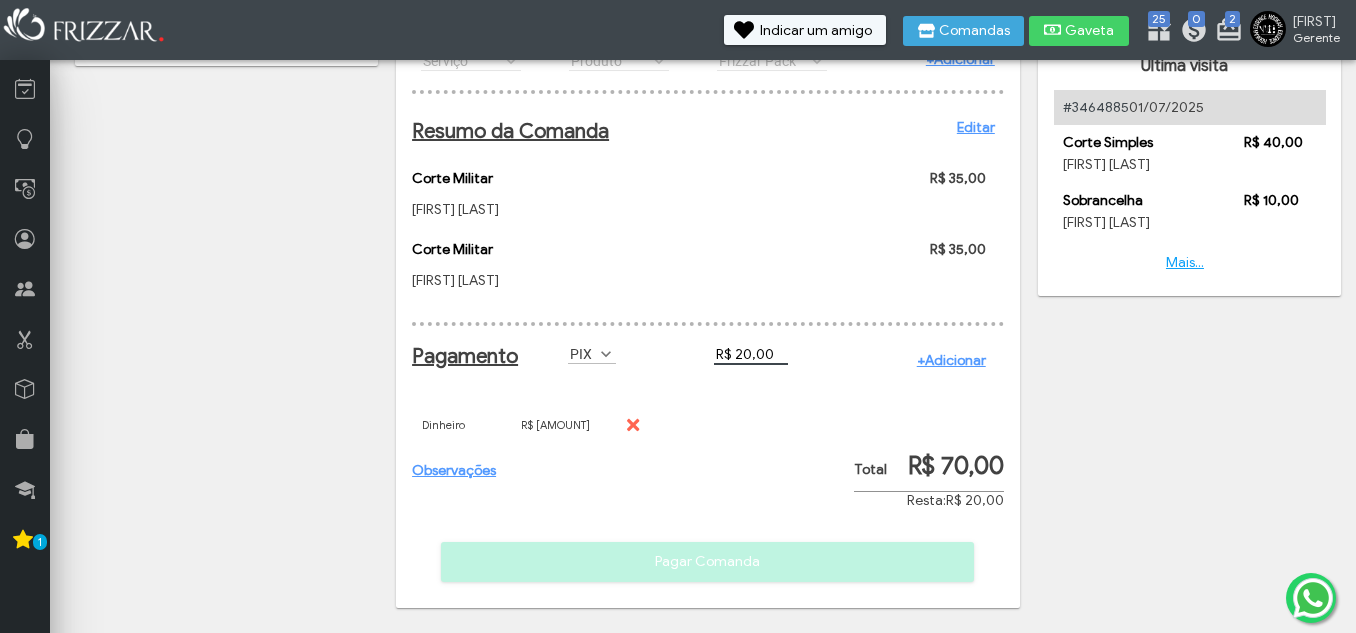 click on "+Adicionar" at bounding box center [951, 360] 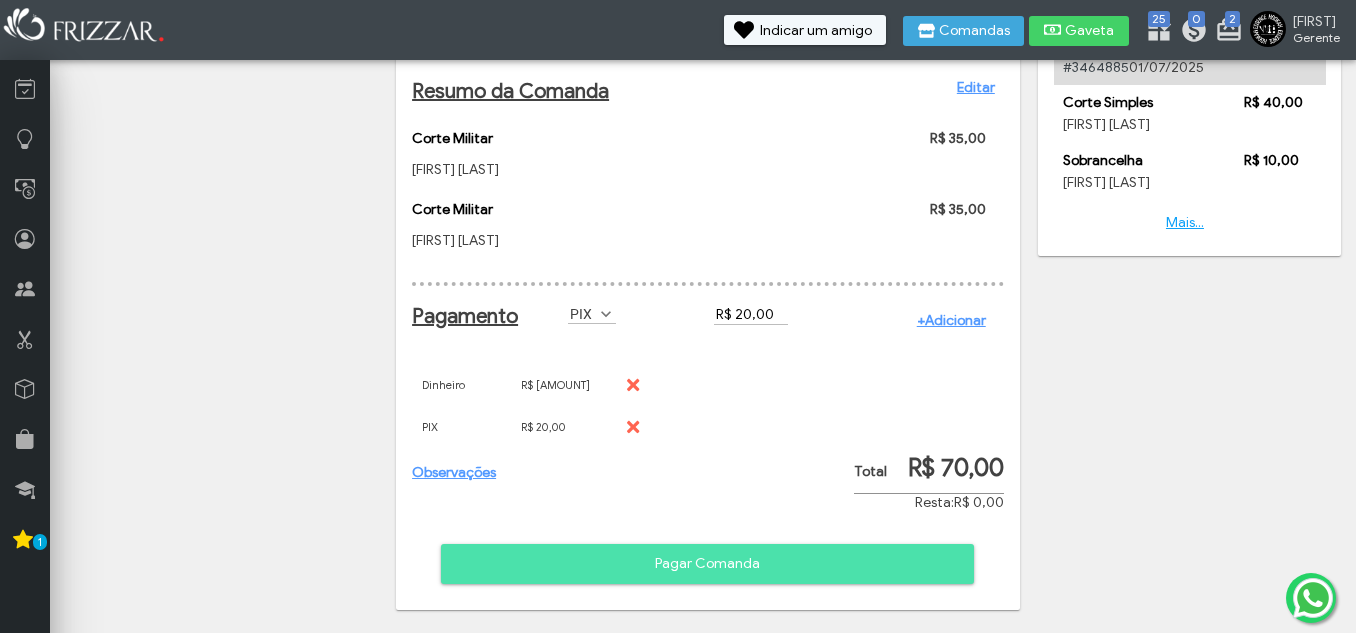 scroll, scrollTop: 240, scrollLeft: 0, axis: vertical 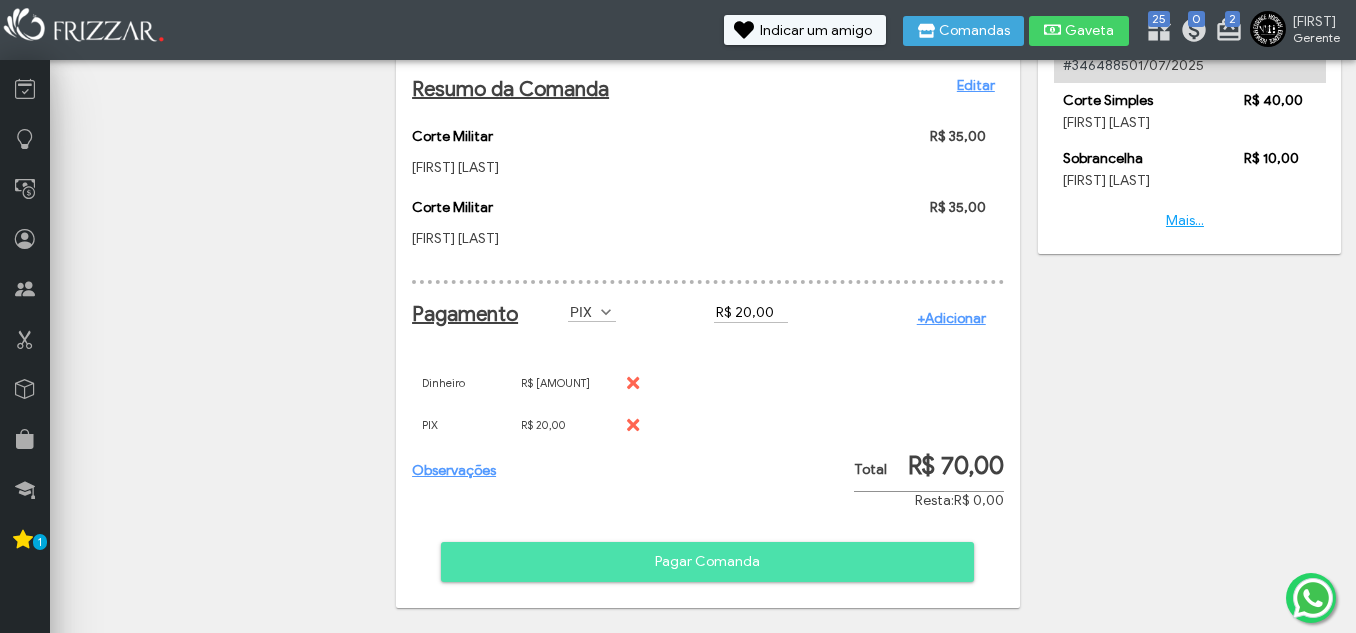 click on "Pagar Comanda" at bounding box center (707, 562) 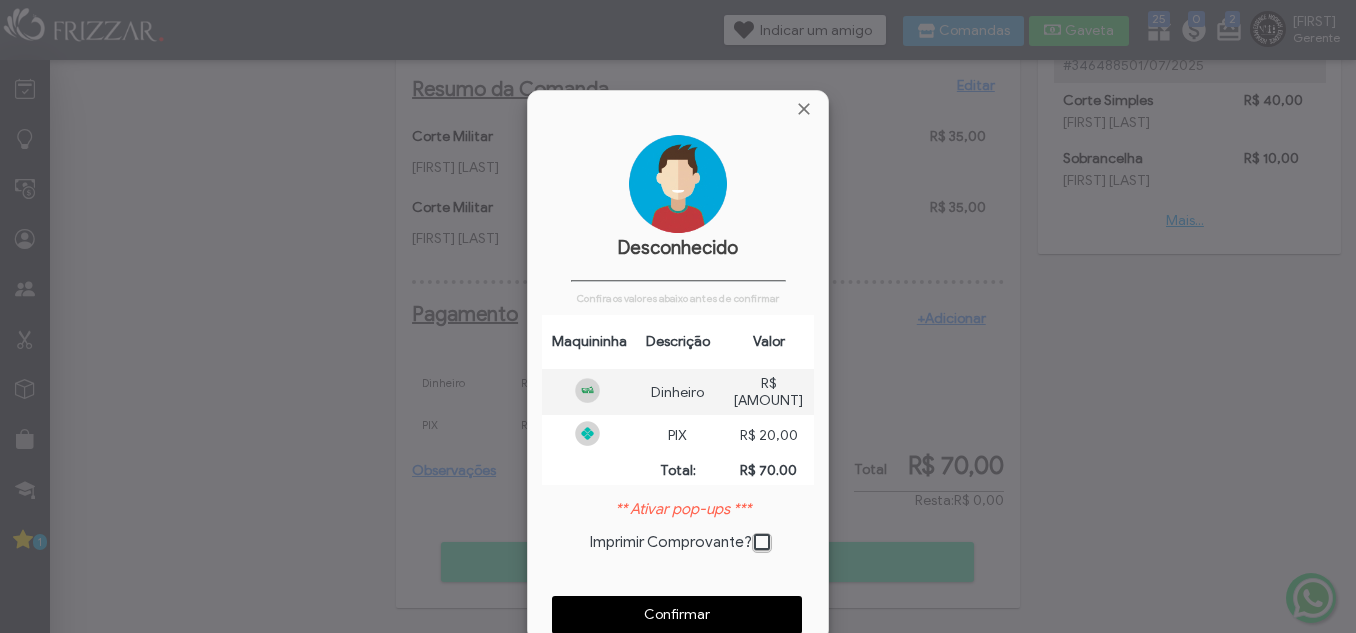 scroll, scrollTop: 10, scrollLeft: 11, axis: both 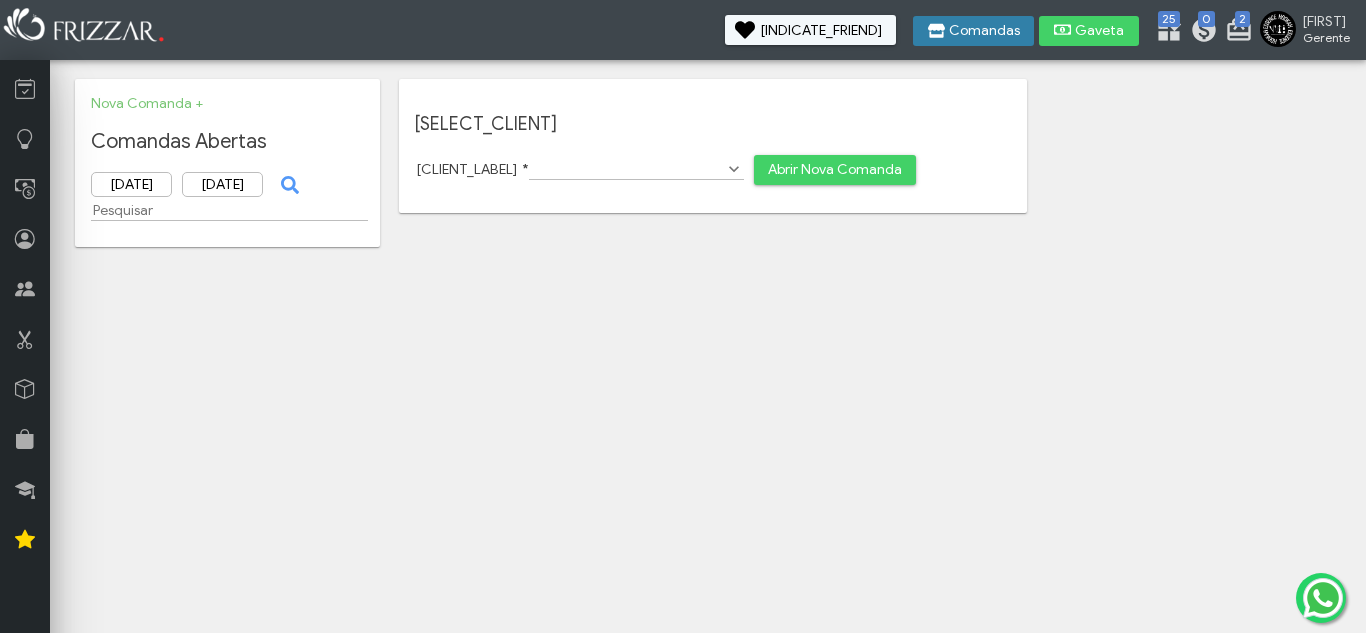 click on "Comandas" at bounding box center [984, 31] 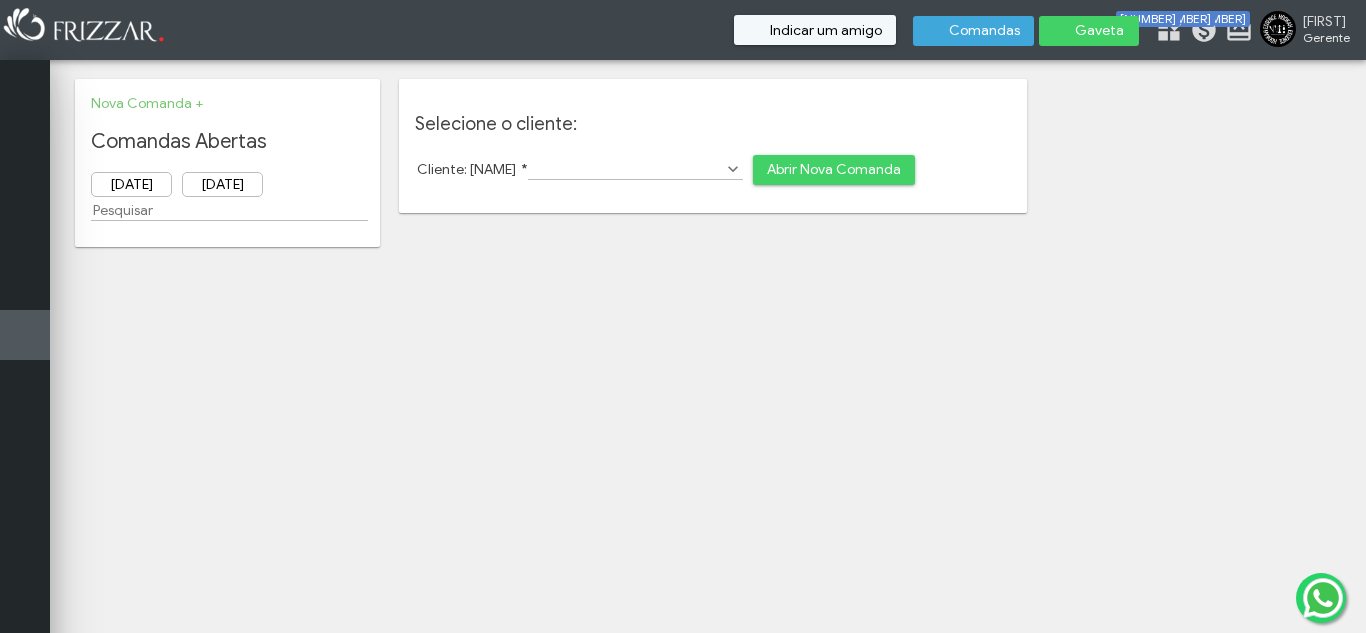 scroll, scrollTop: 0, scrollLeft: 0, axis: both 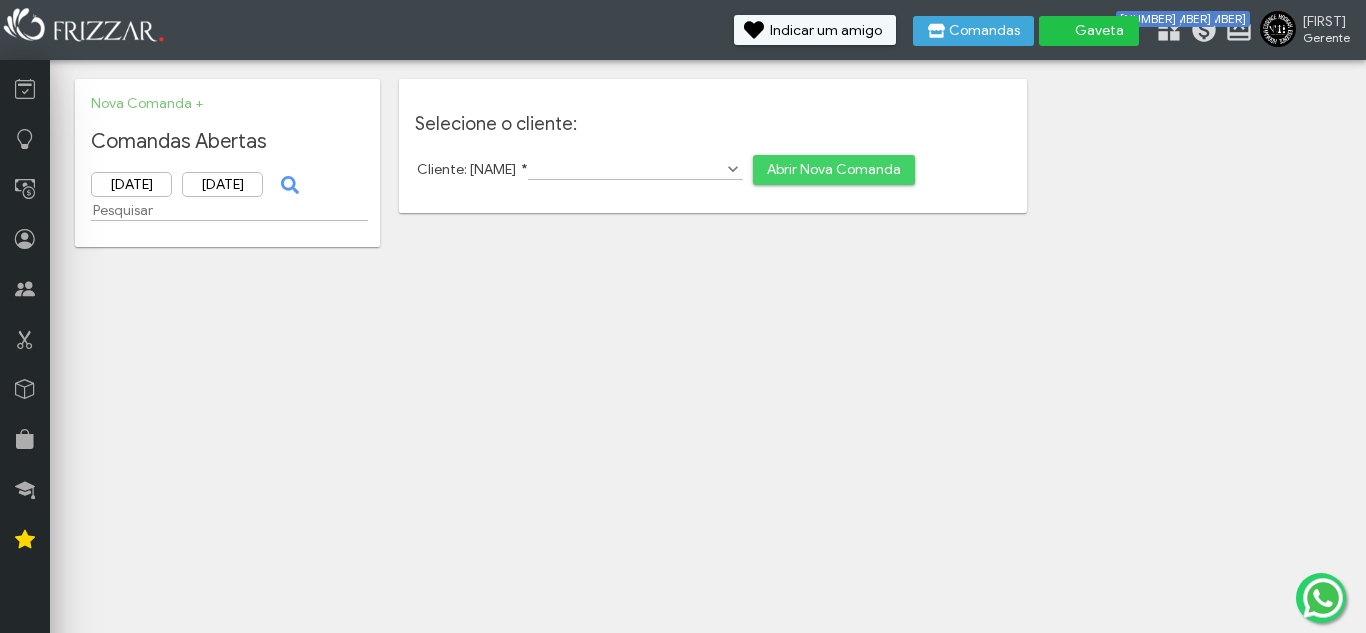 click at bounding box center [1063, 30] 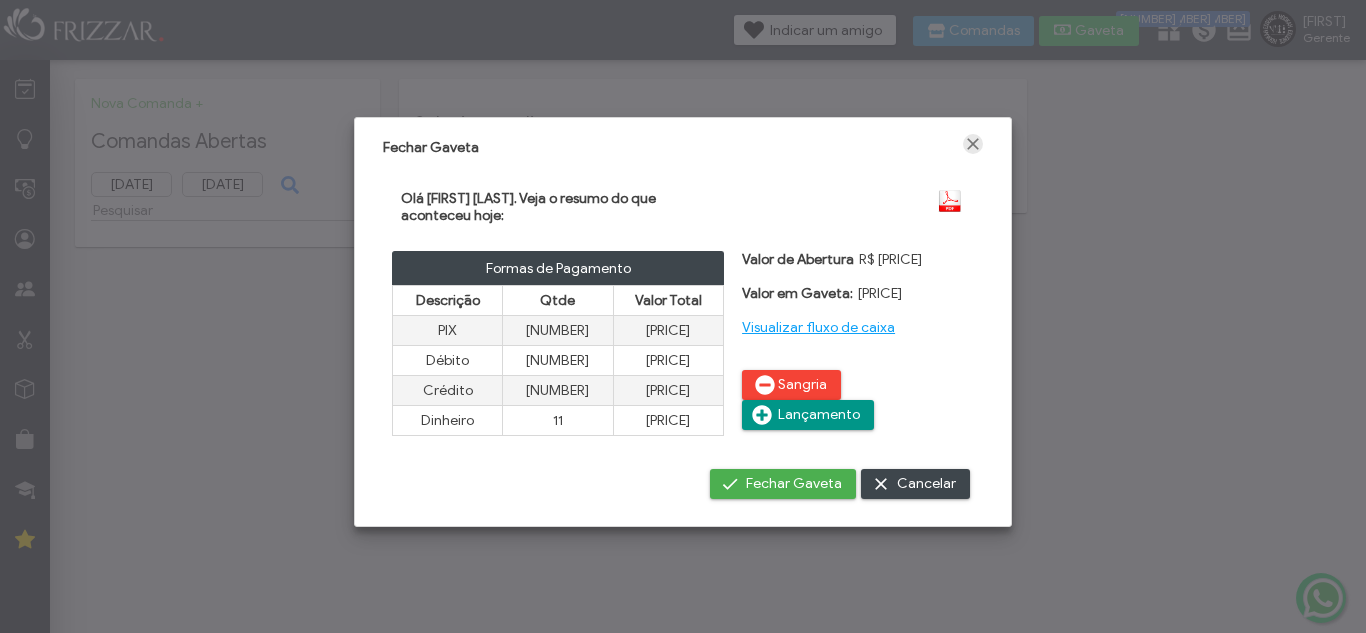 click at bounding box center (973, 144) 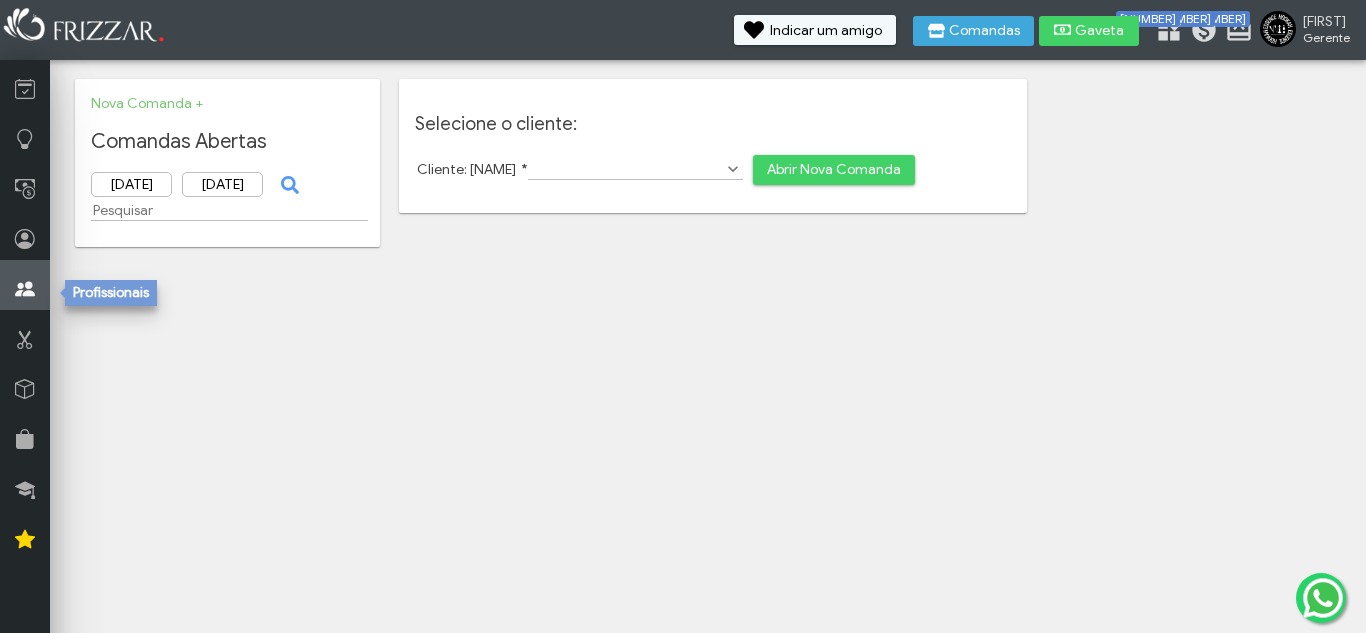 click at bounding box center [25, 289] 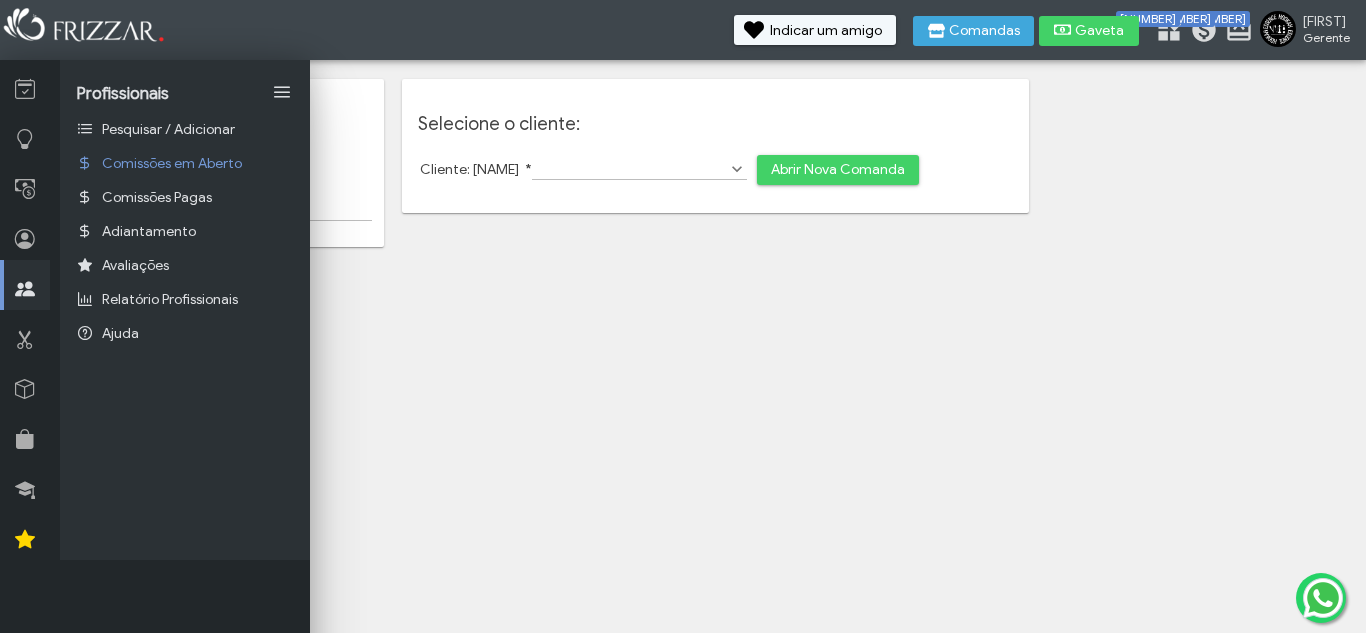 click on "Cliente: [NAME]" at bounding box center [639, 169] 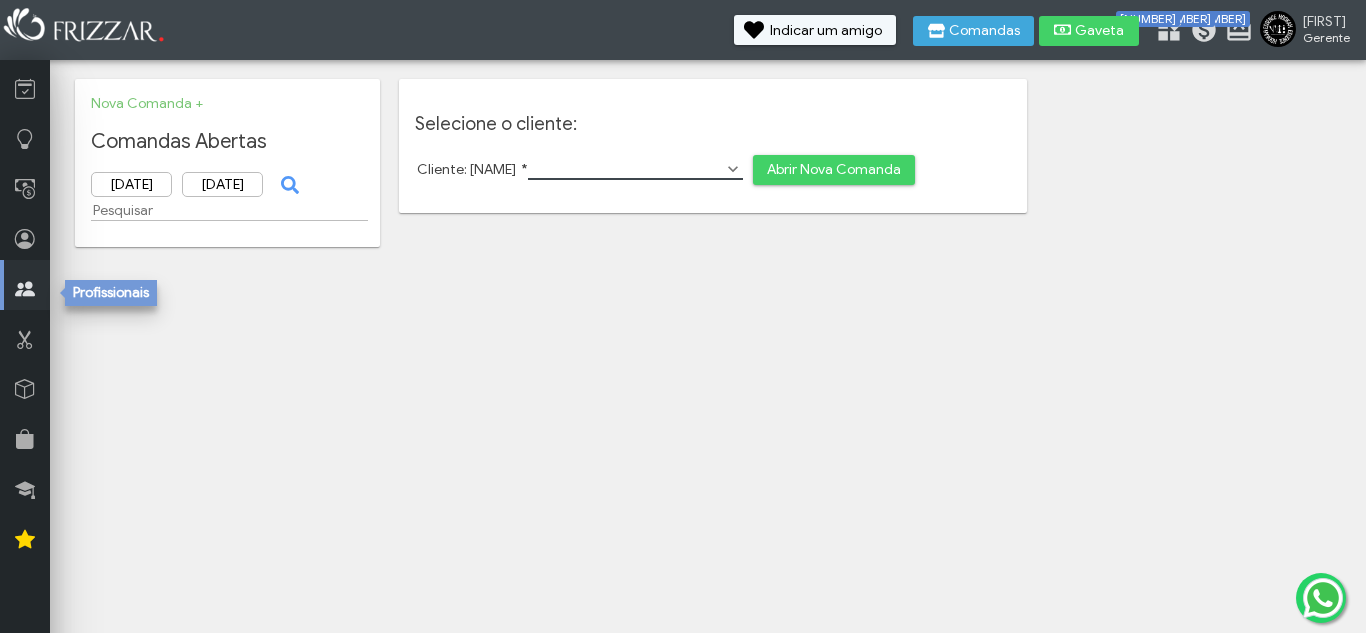 click at bounding box center [25, 289] 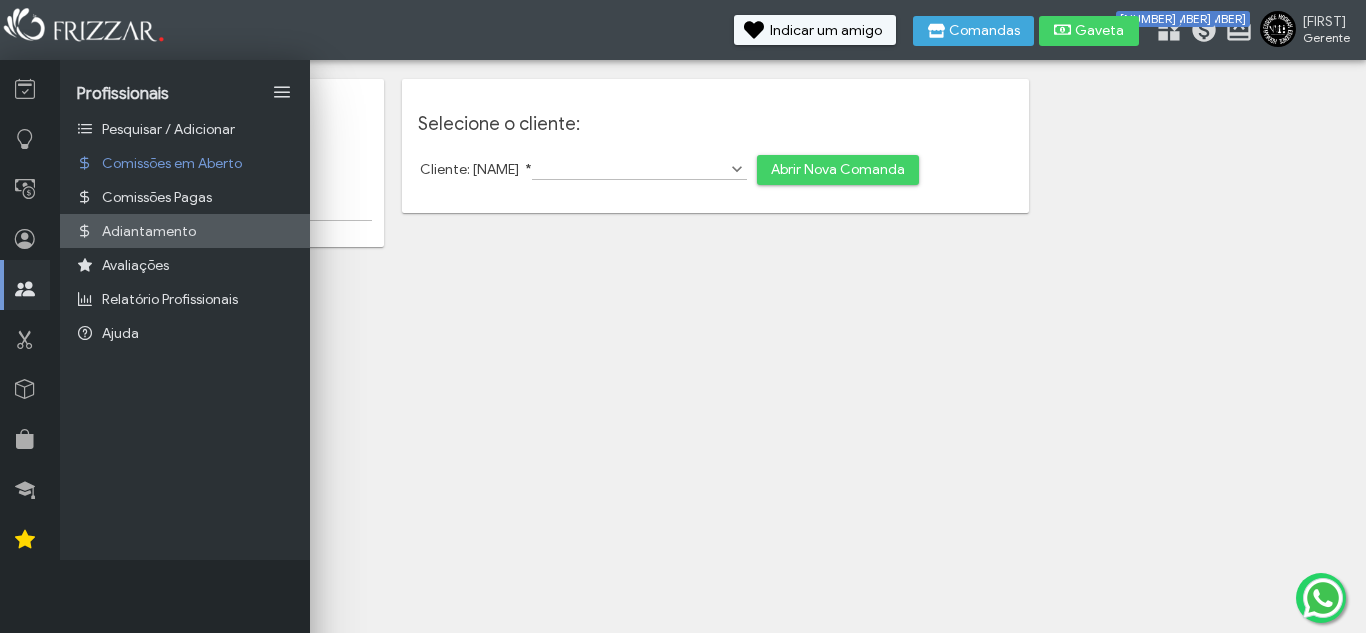 click on "Adiantamento" at bounding box center (149, 231) 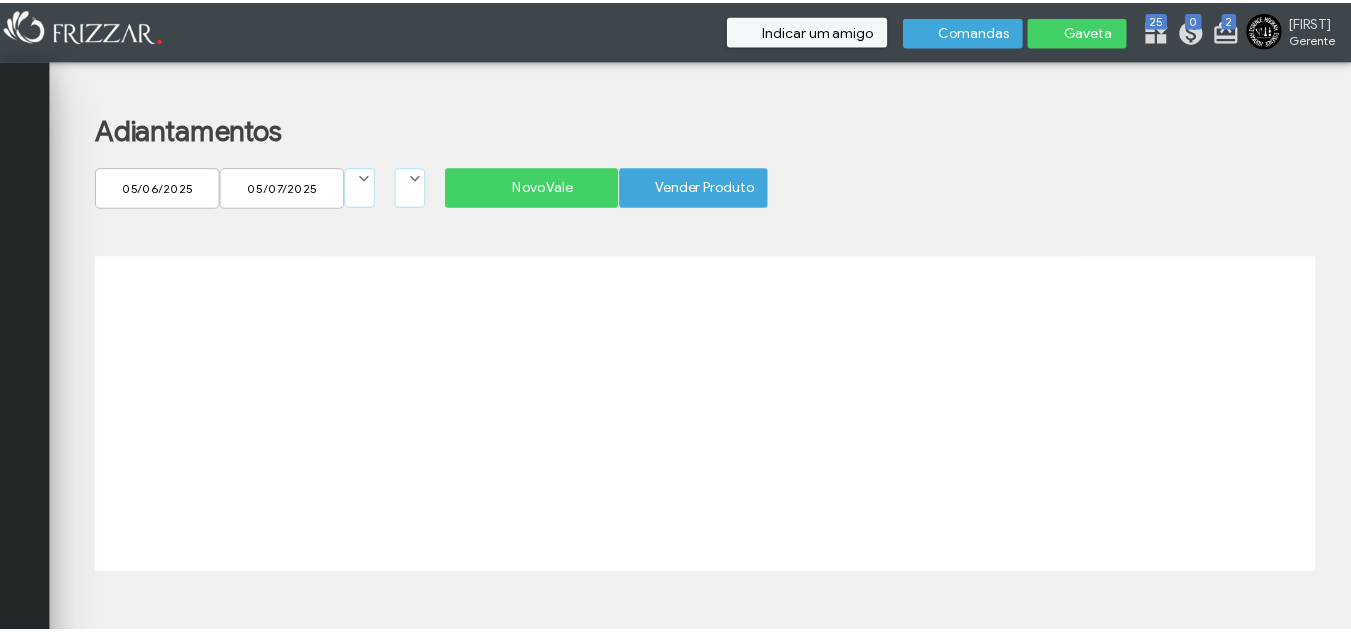 scroll, scrollTop: 0, scrollLeft: 0, axis: both 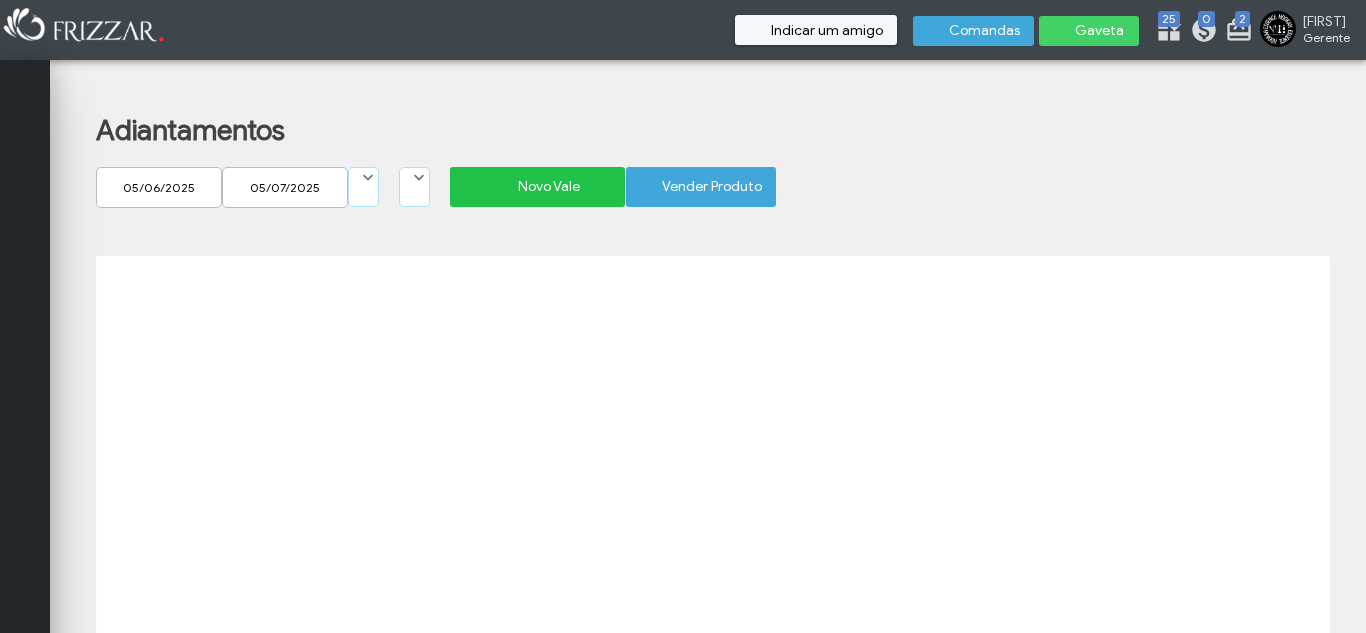 click on "Novo Vale" at bounding box center [548, 187] 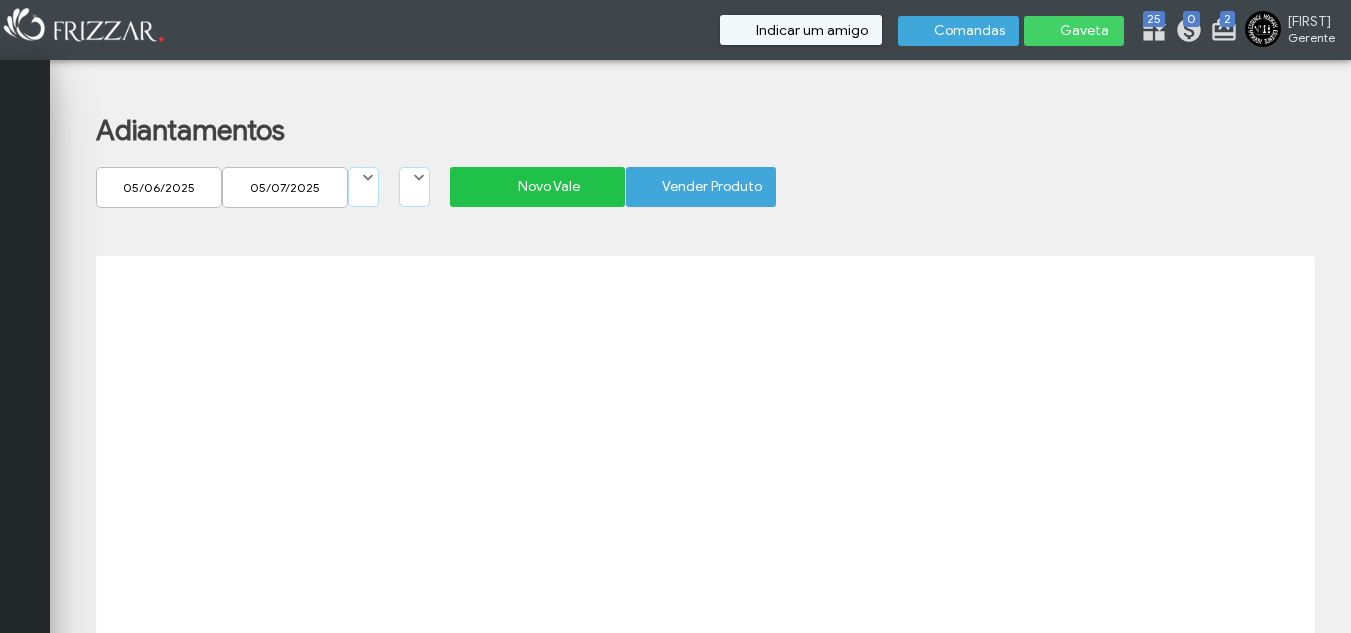 scroll, scrollTop: 0, scrollLeft: 0, axis: both 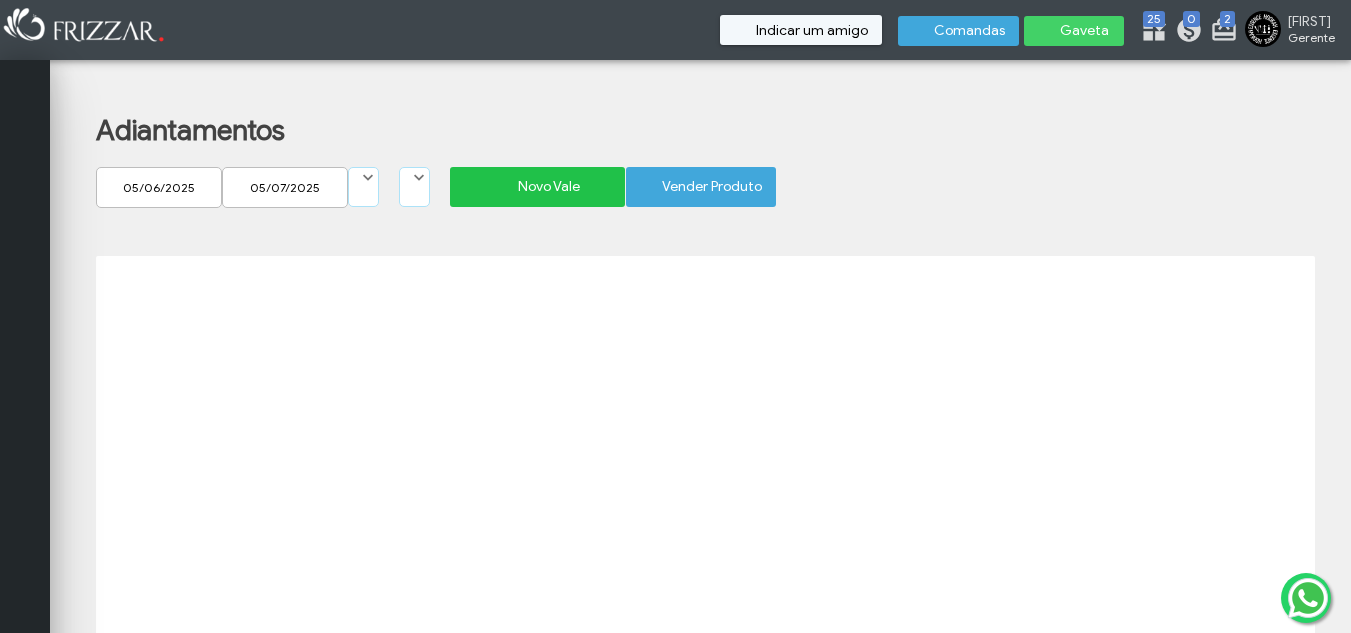 click on "Novo Vale" at bounding box center [548, 187] 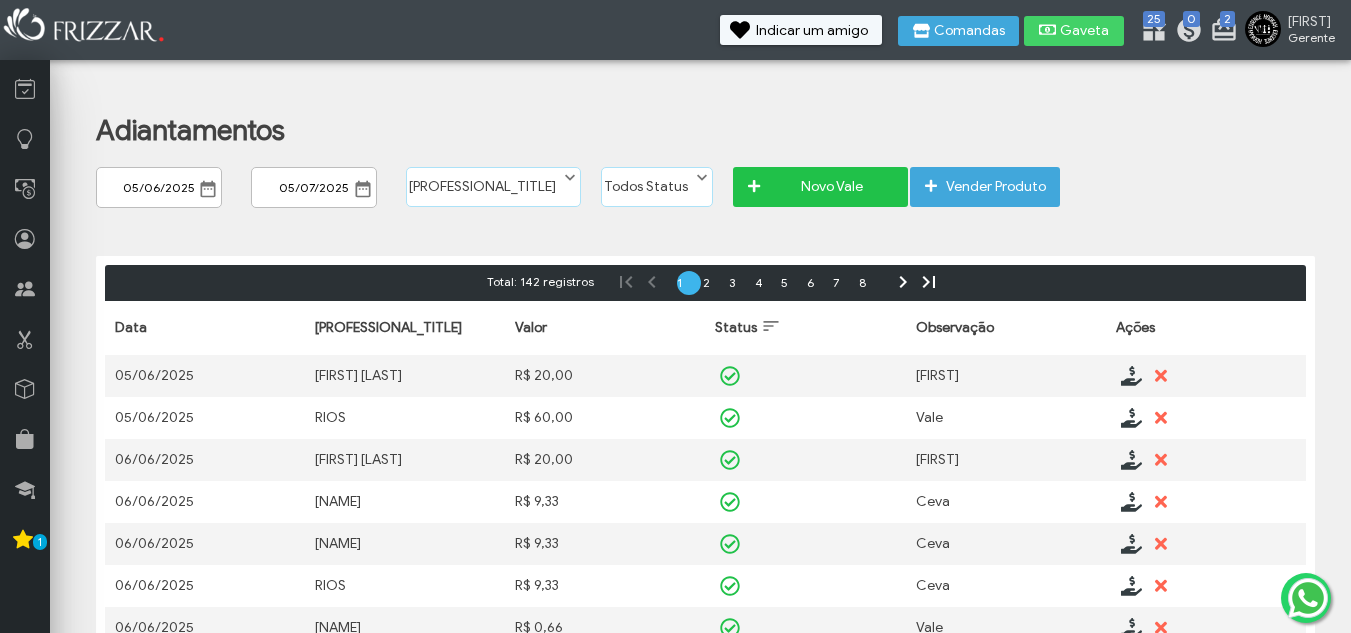 click on "Novo Vale" at bounding box center [820, 187] 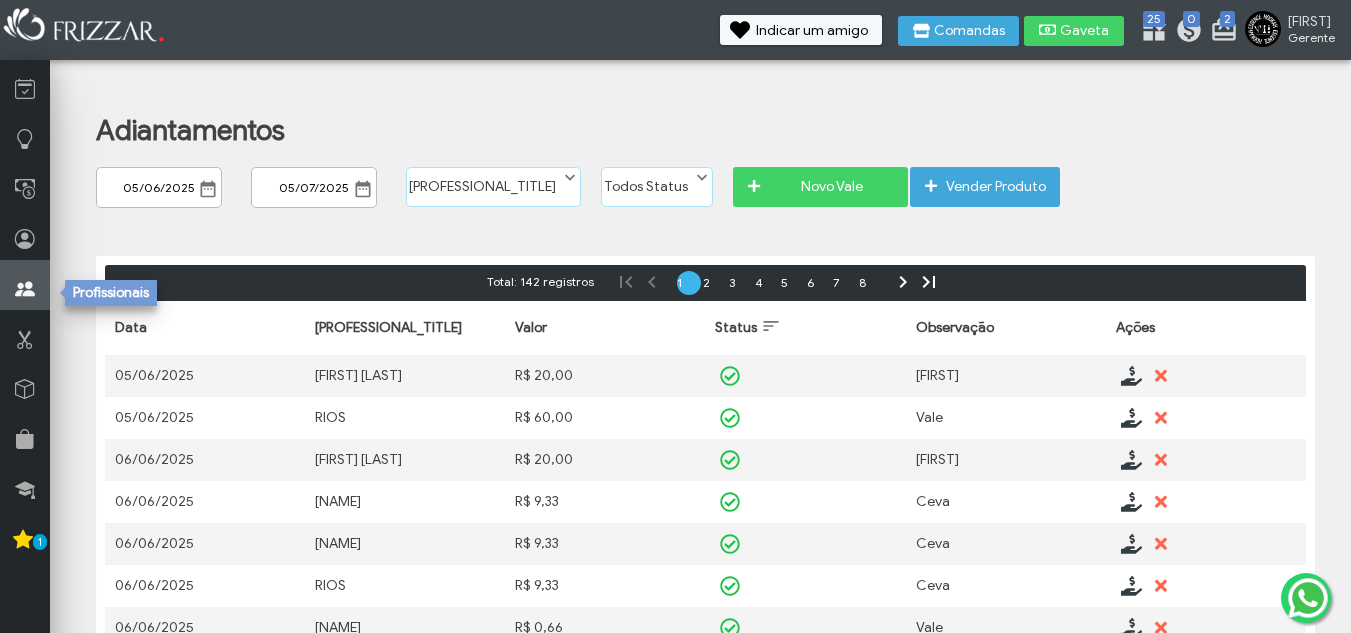 click at bounding box center (25, 289) 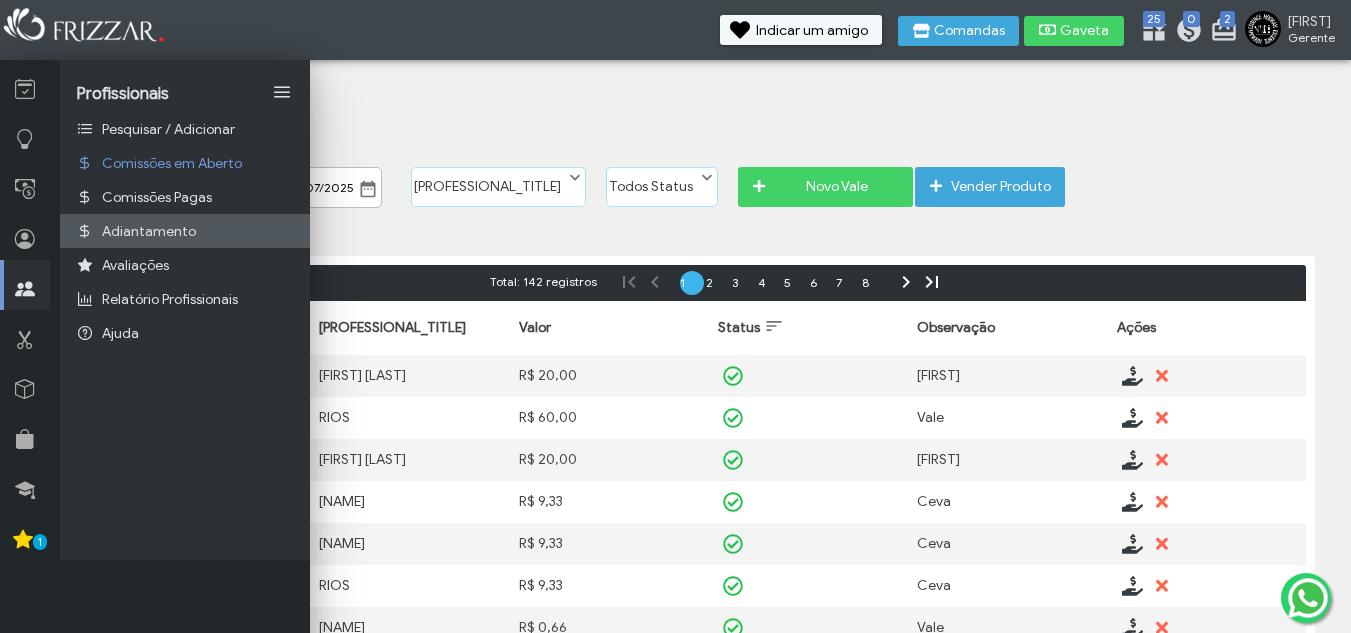 click on "Adiantamento" at bounding box center (149, 231) 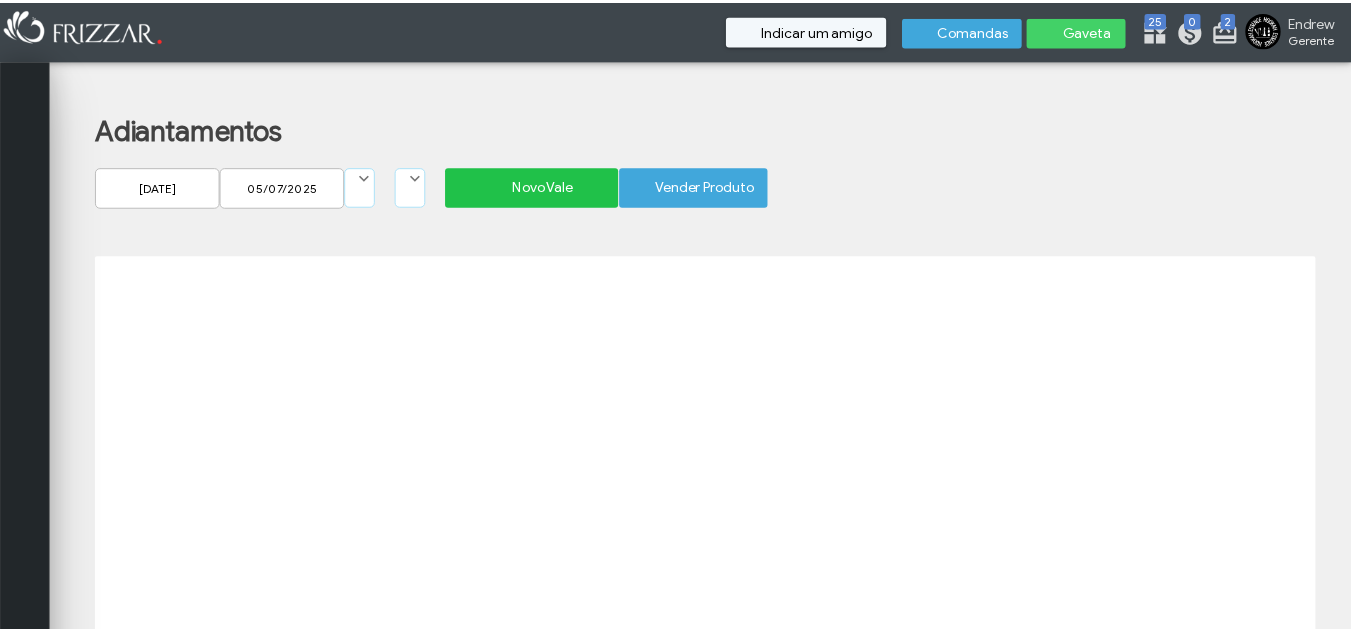 scroll, scrollTop: 0, scrollLeft: 0, axis: both 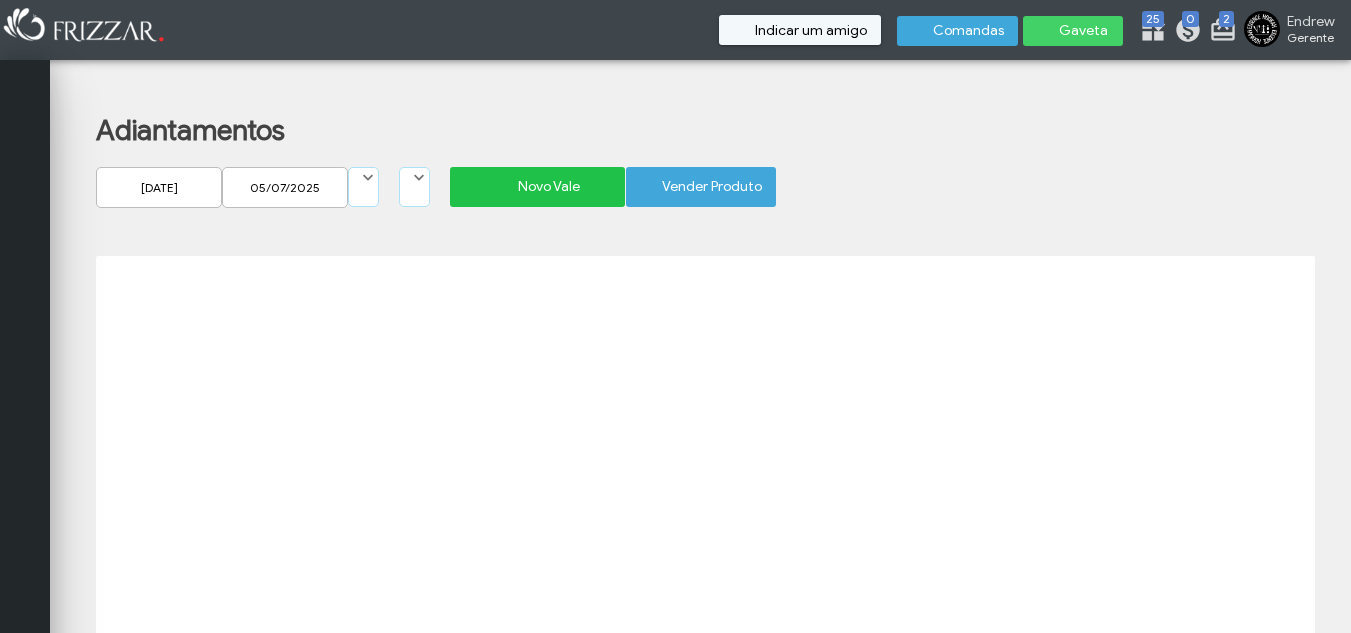 click on "Novo Vale" at bounding box center [548, 187] 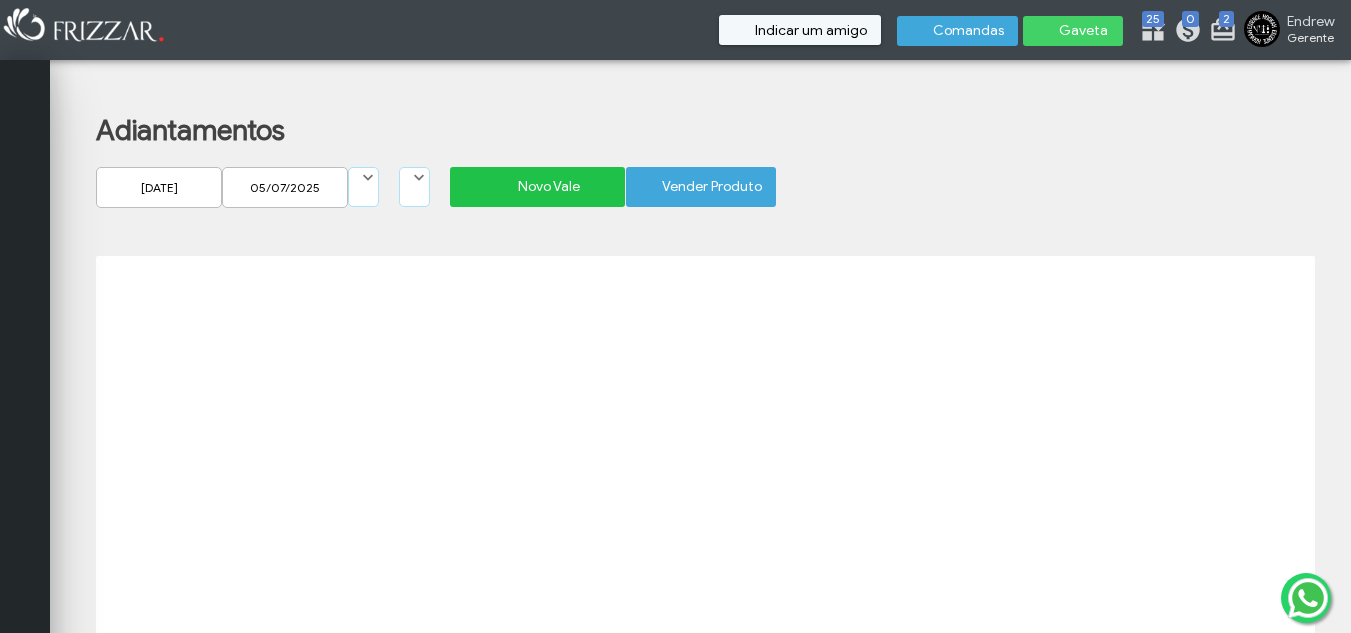 click on "Novo Vale" at bounding box center [548, 187] 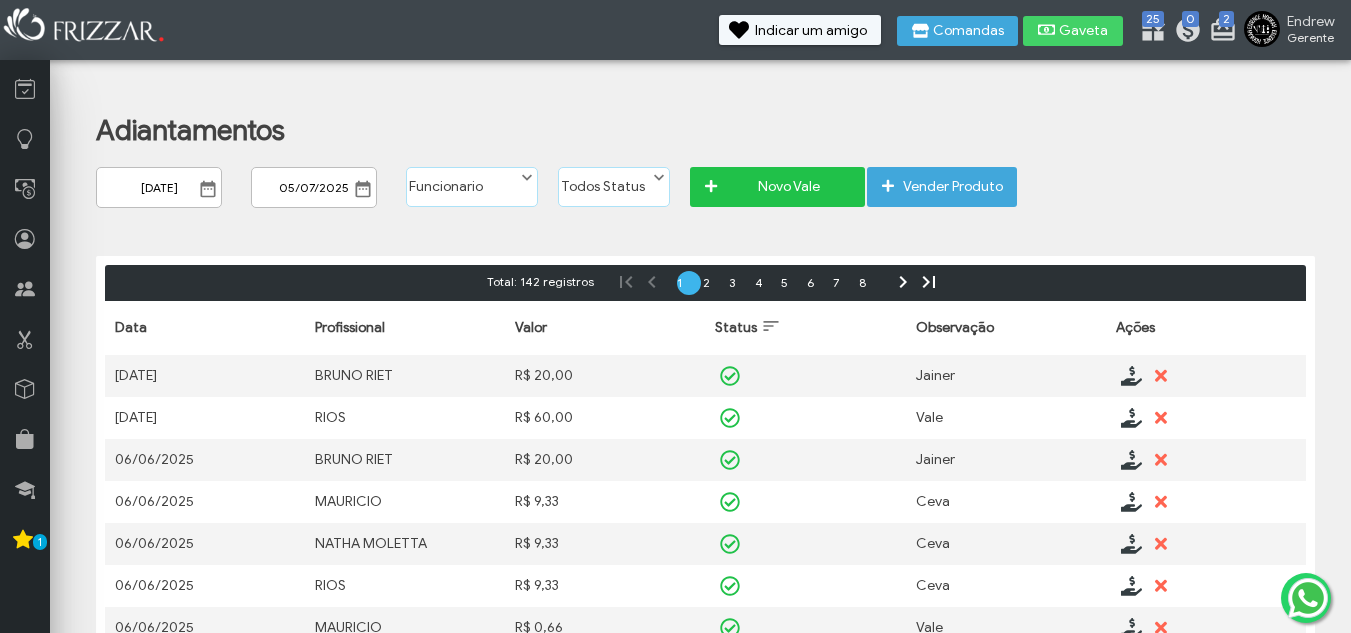 click on "Novo Vale" at bounding box center (788, 187) 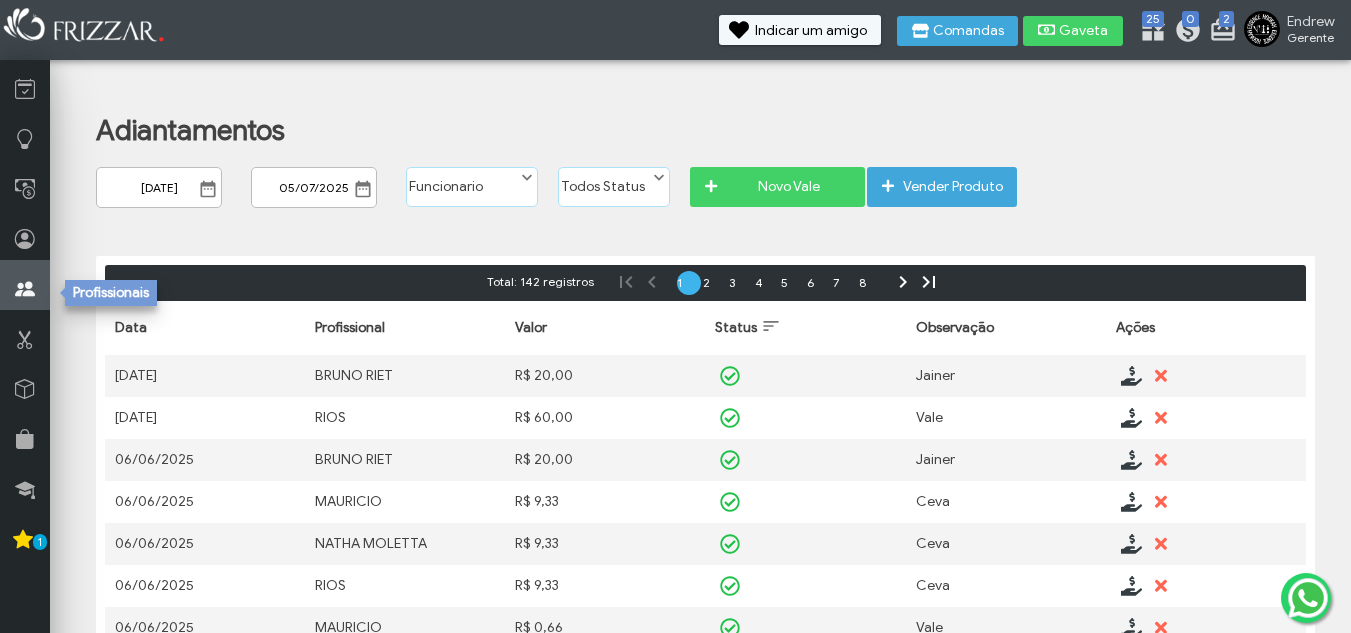 click at bounding box center [25, 289] 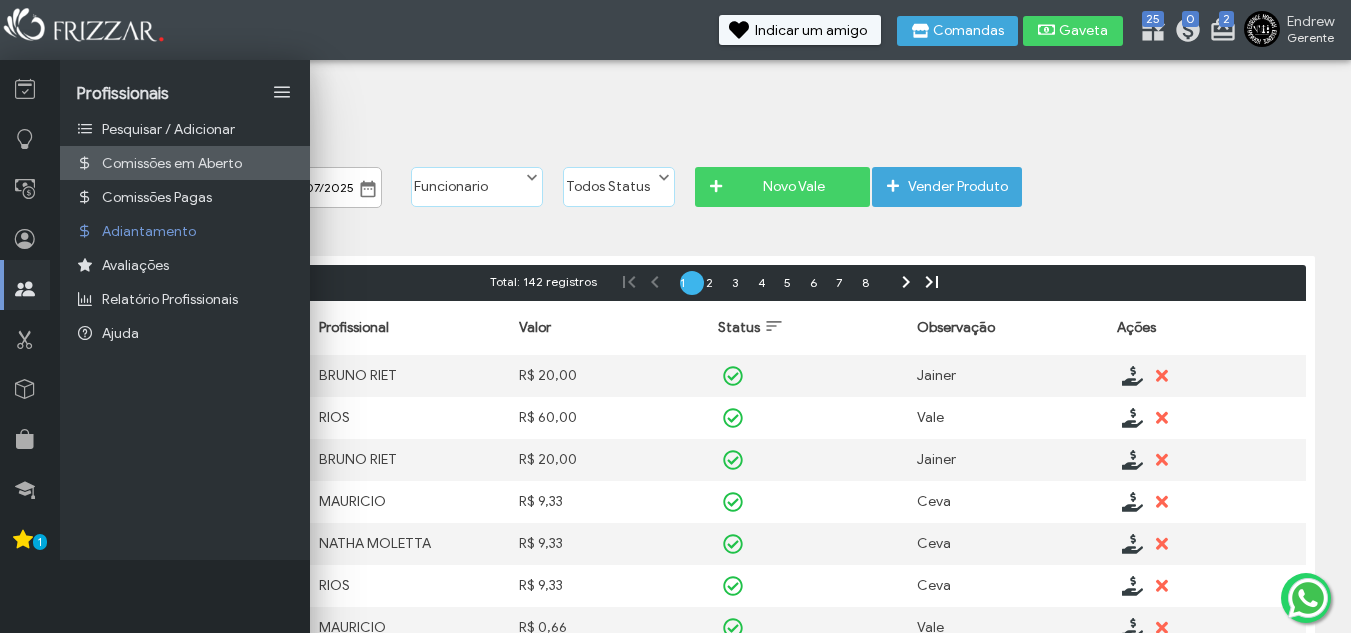 click on "Comissões em Aberto" at bounding box center [172, 163] 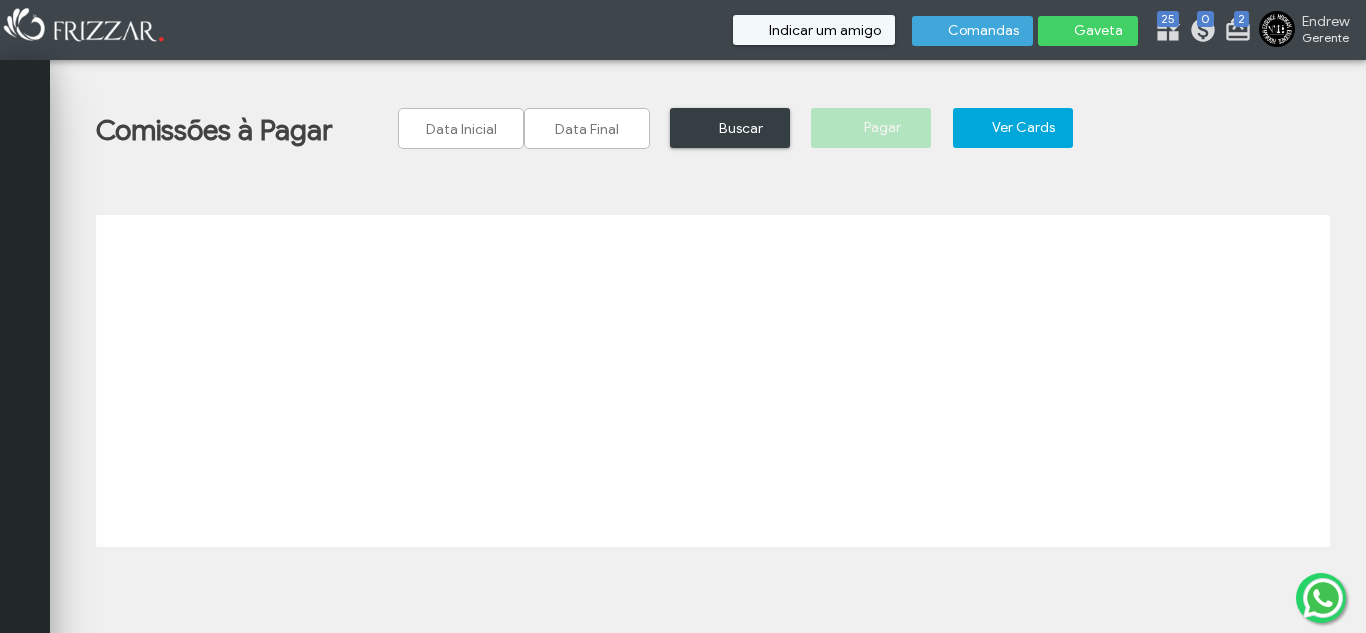 scroll, scrollTop: 0, scrollLeft: 0, axis: both 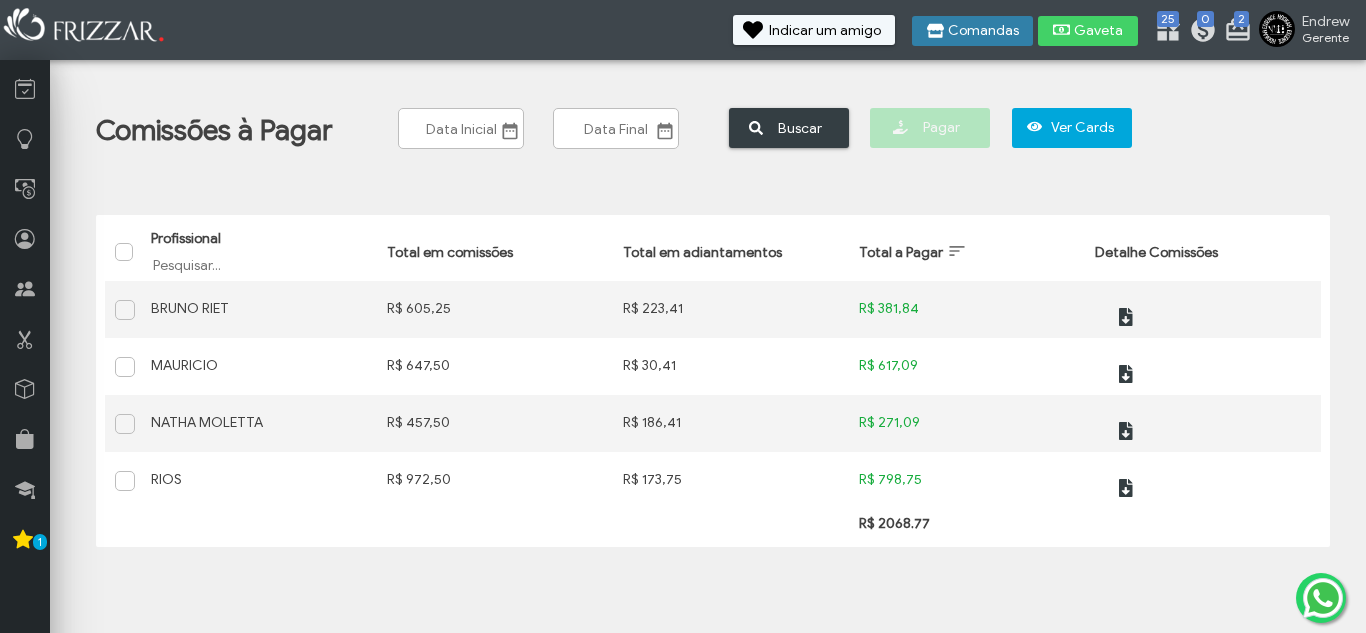 click on "Comandas" at bounding box center (983, 31) 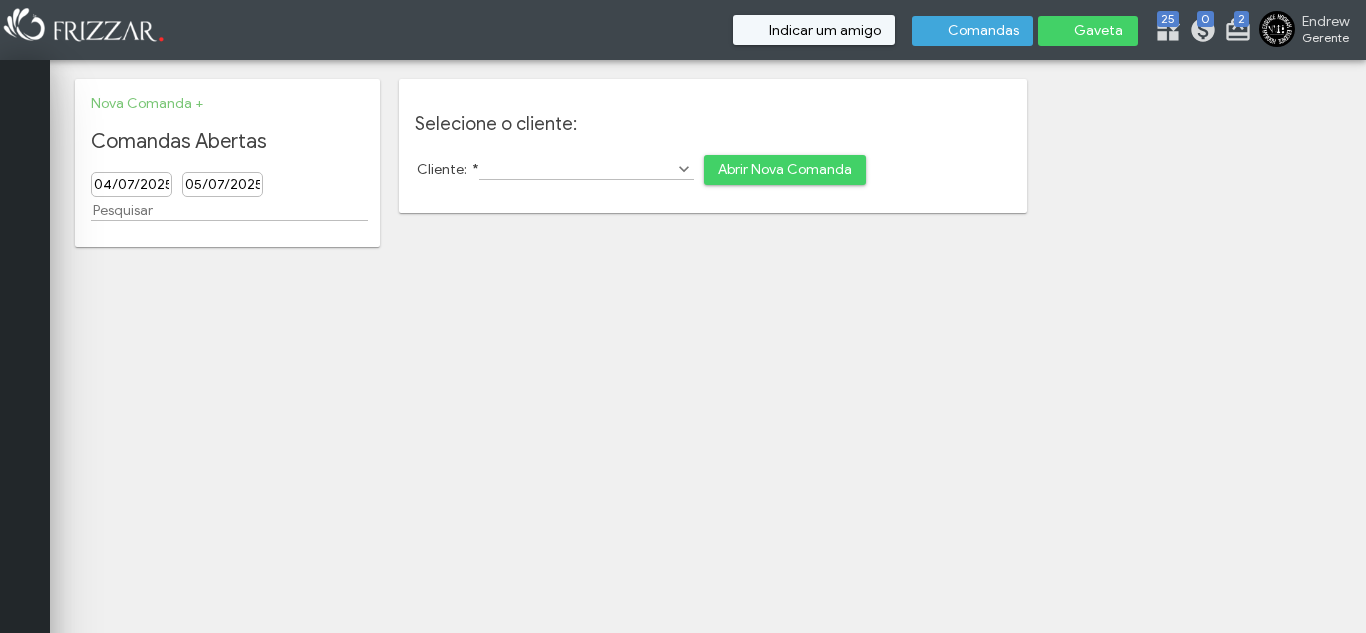 scroll, scrollTop: 0, scrollLeft: 0, axis: both 